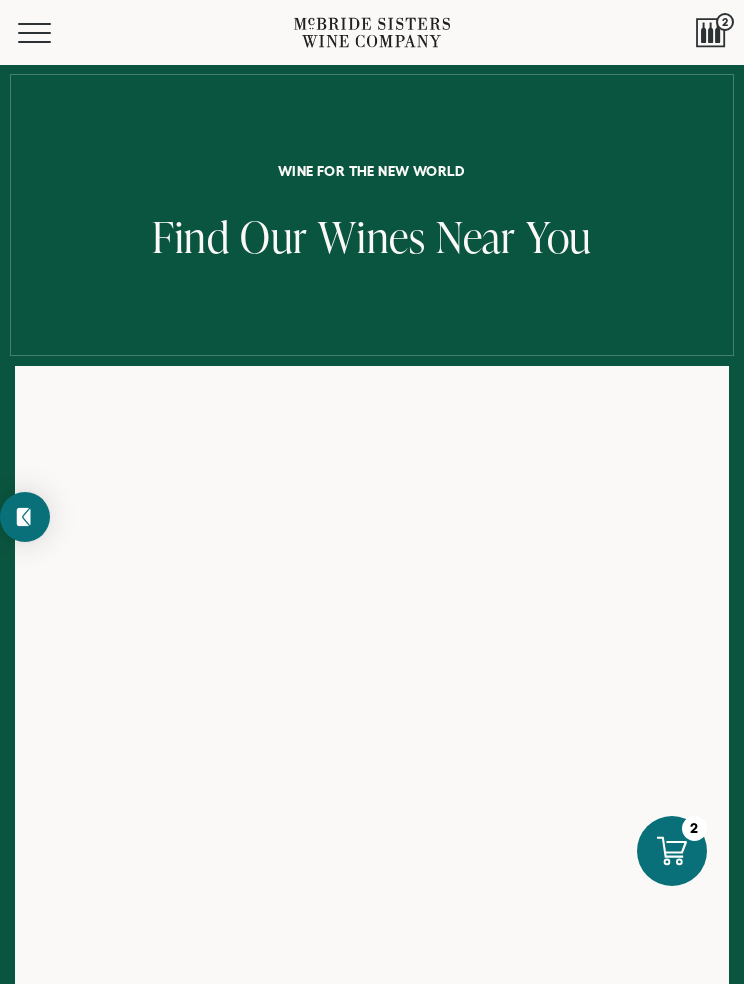scroll, scrollTop: 0, scrollLeft: 0, axis: both 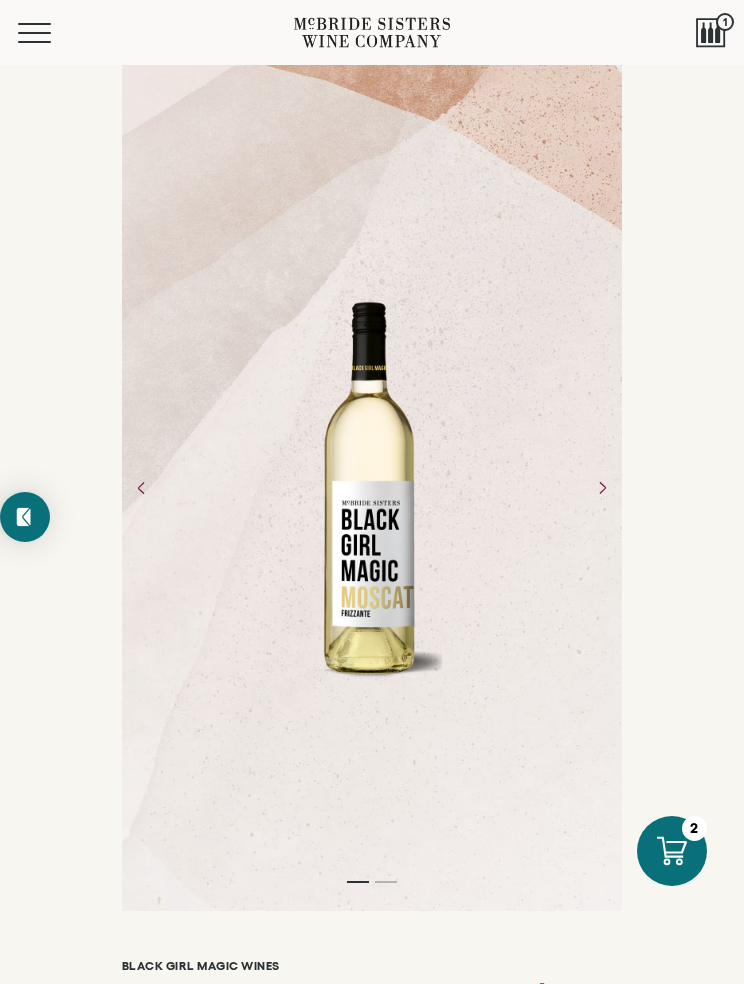 click at bounding box center (711, 33) 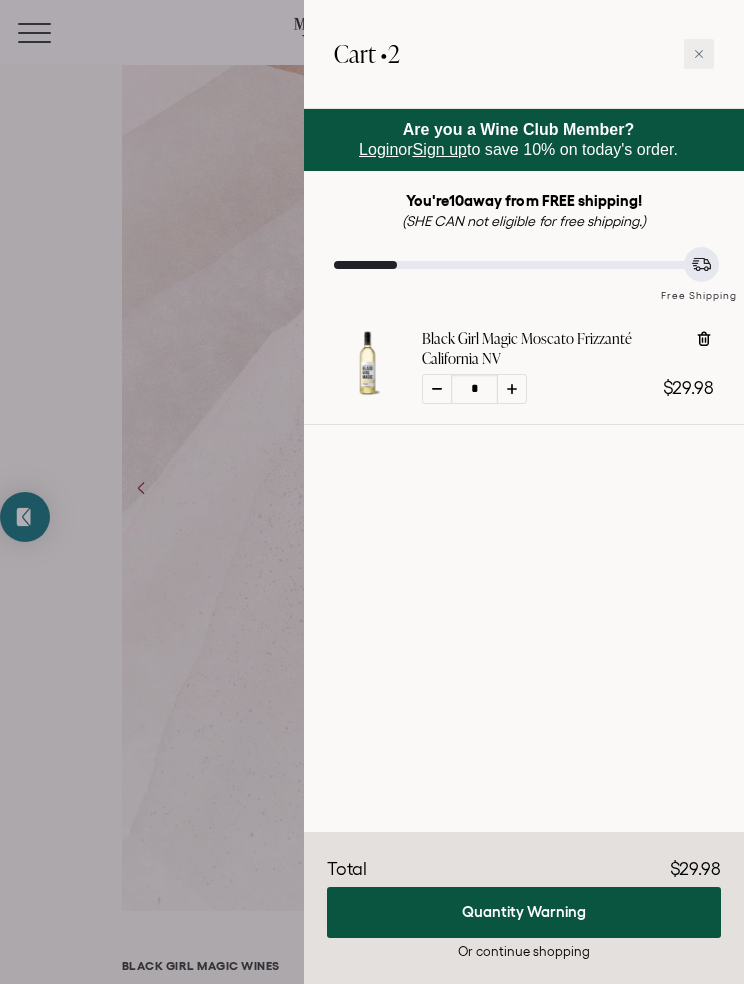 click on "Sign up" at bounding box center (440, 149) 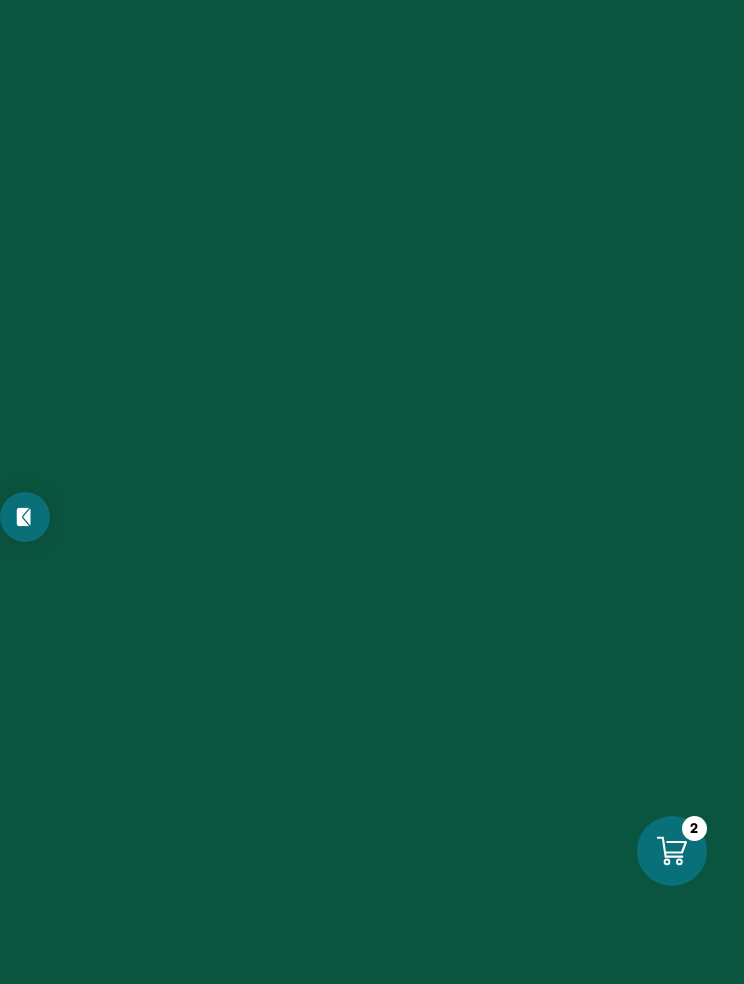 scroll, scrollTop: 0, scrollLeft: 0, axis: both 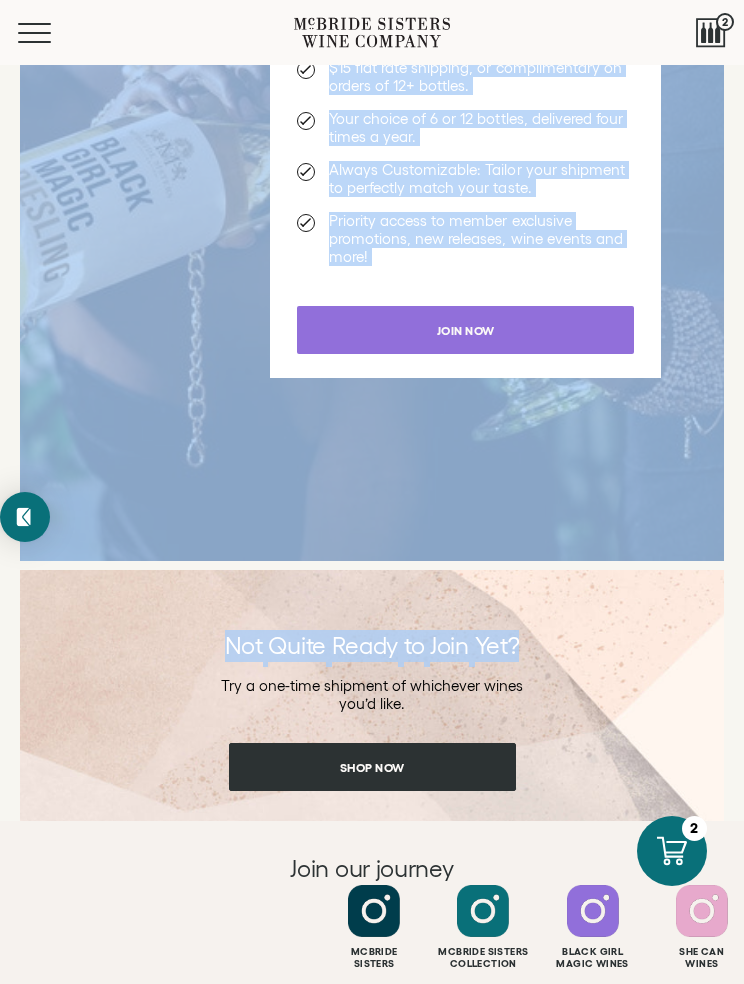click on "Not   Quite   Ready   to   Join   Yet?
Try a one-time shipment of whichever wines you’d like.
Shop Now" at bounding box center [372, 710] 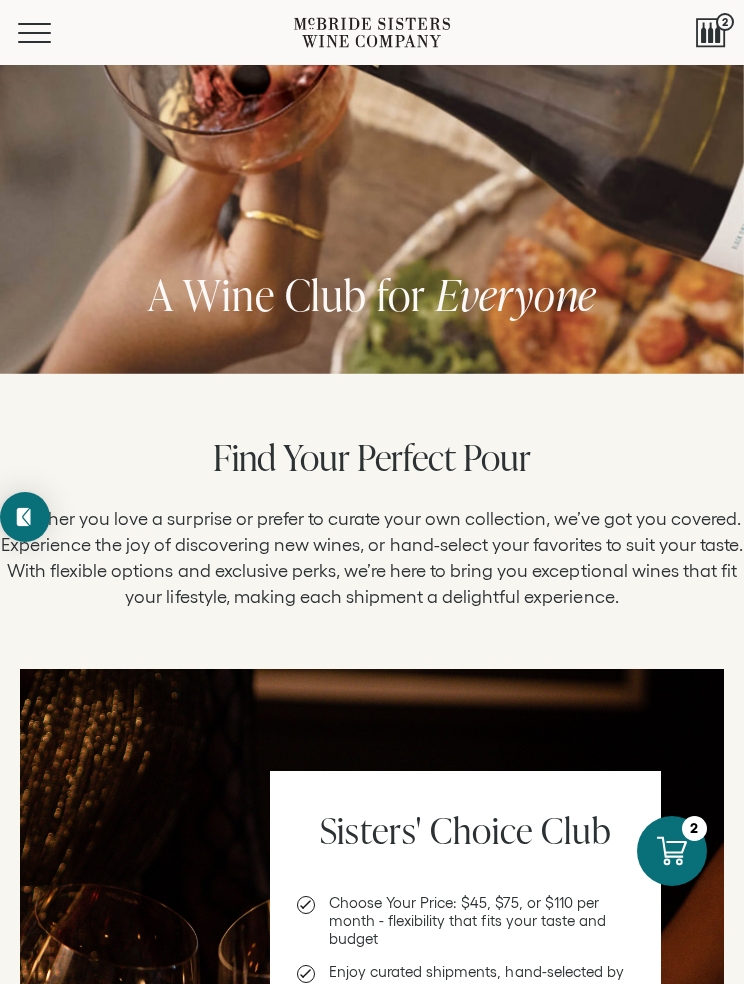 scroll, scrollTop: 0, scrollLeft: 0, axis: both 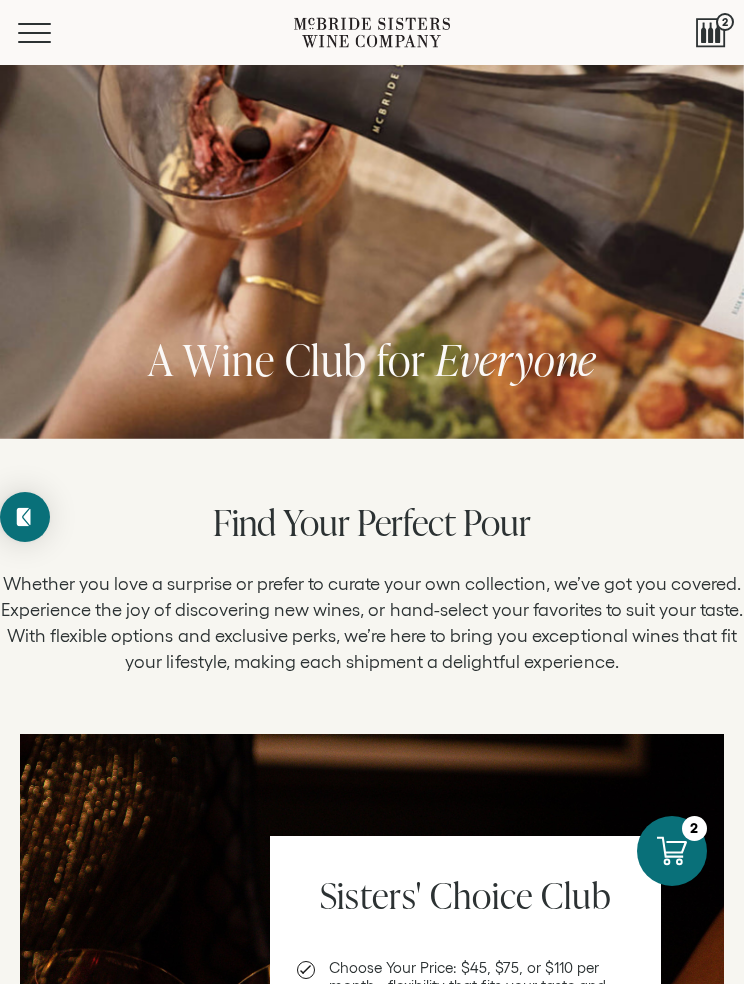 click at bounding box center [34, 33] 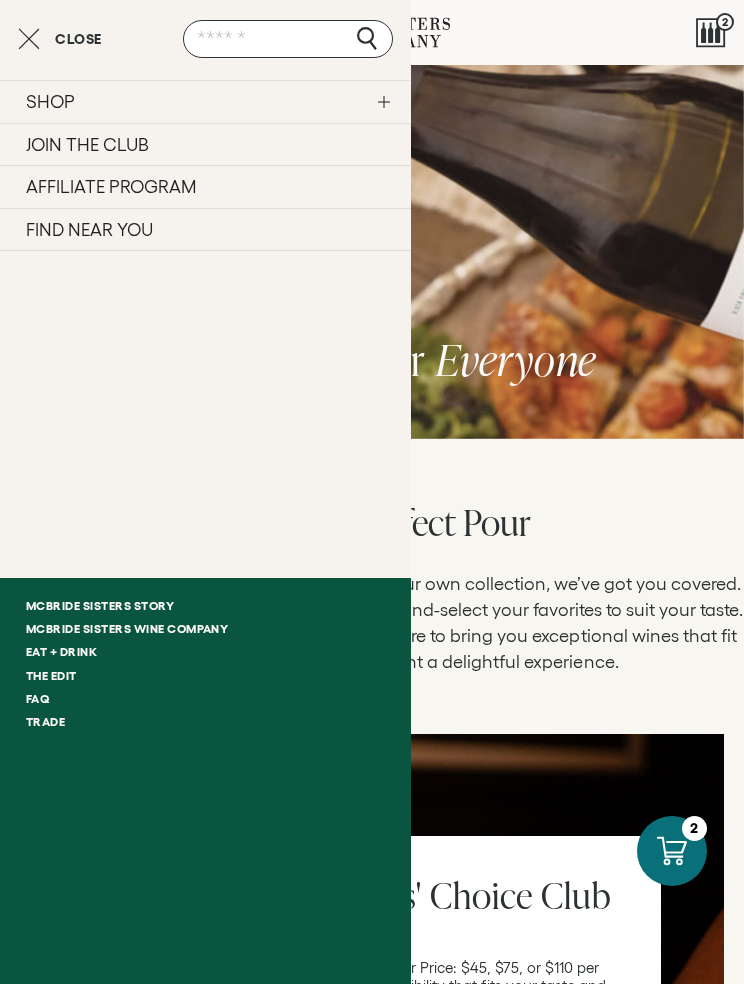 click on "JOIN THE CLUB" at bounding box center [205, 144] 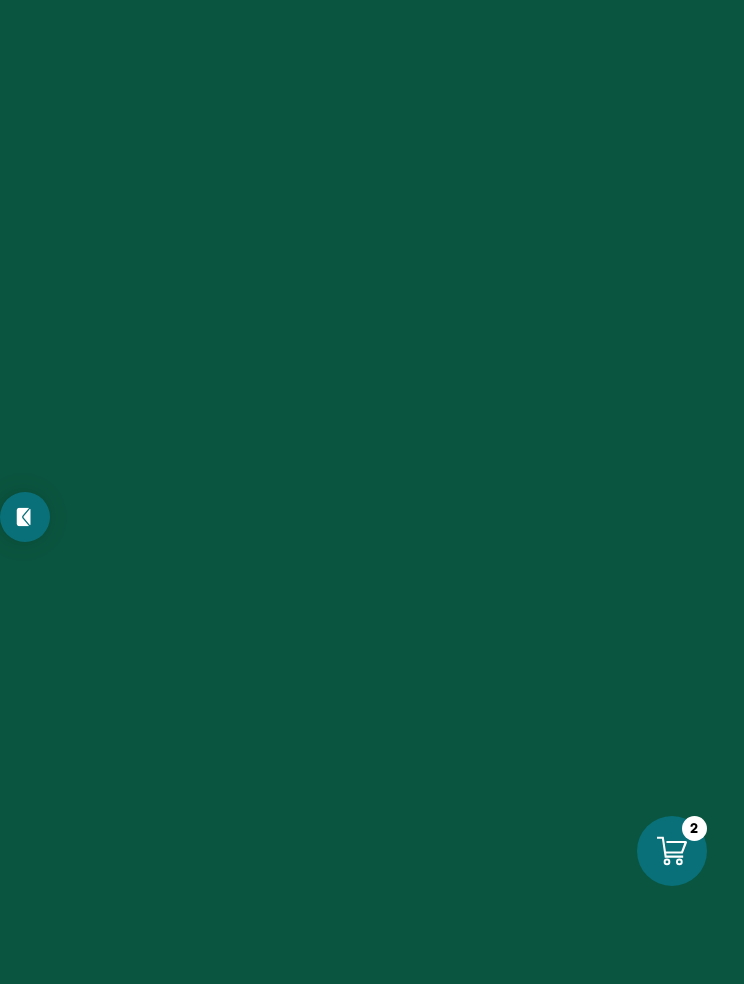 scroll, scrollTop: 0, scrollLeft: 0, axis: both 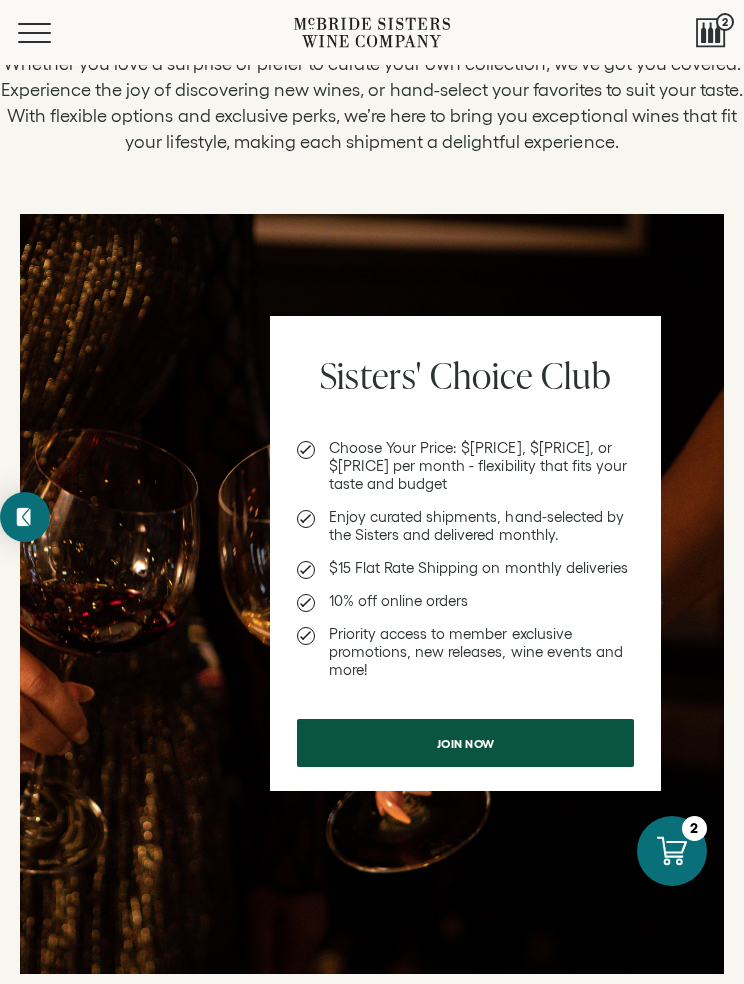 click on "Join now" at bounding box center [465, 743] 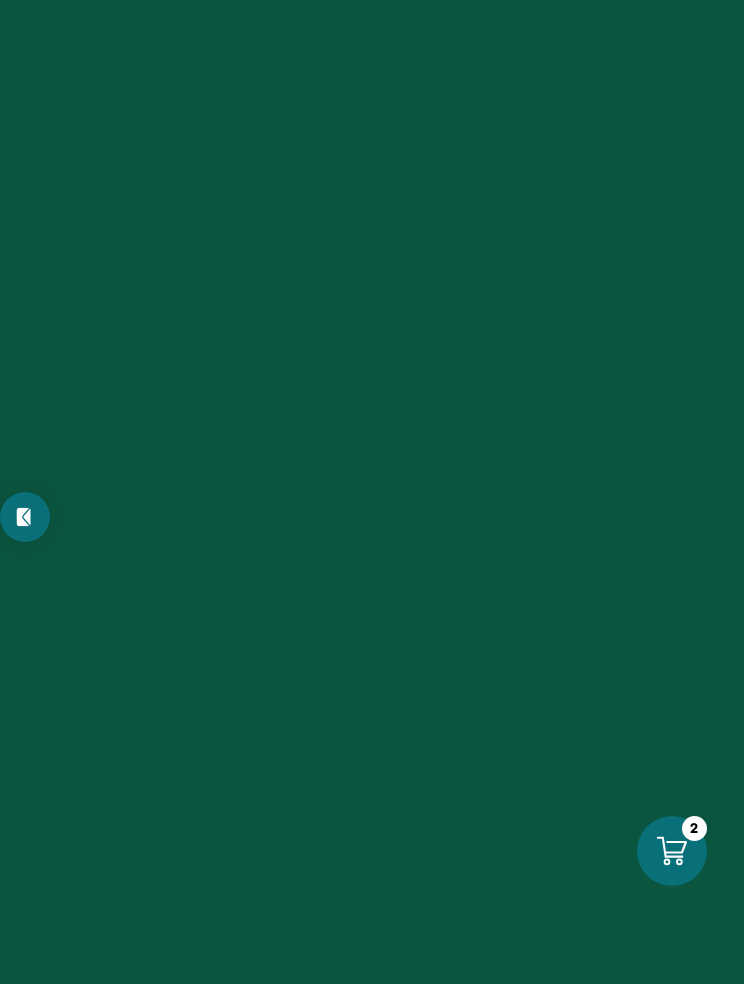 scroll, scrollTop: 0, scrollLeft: 0, axis: both 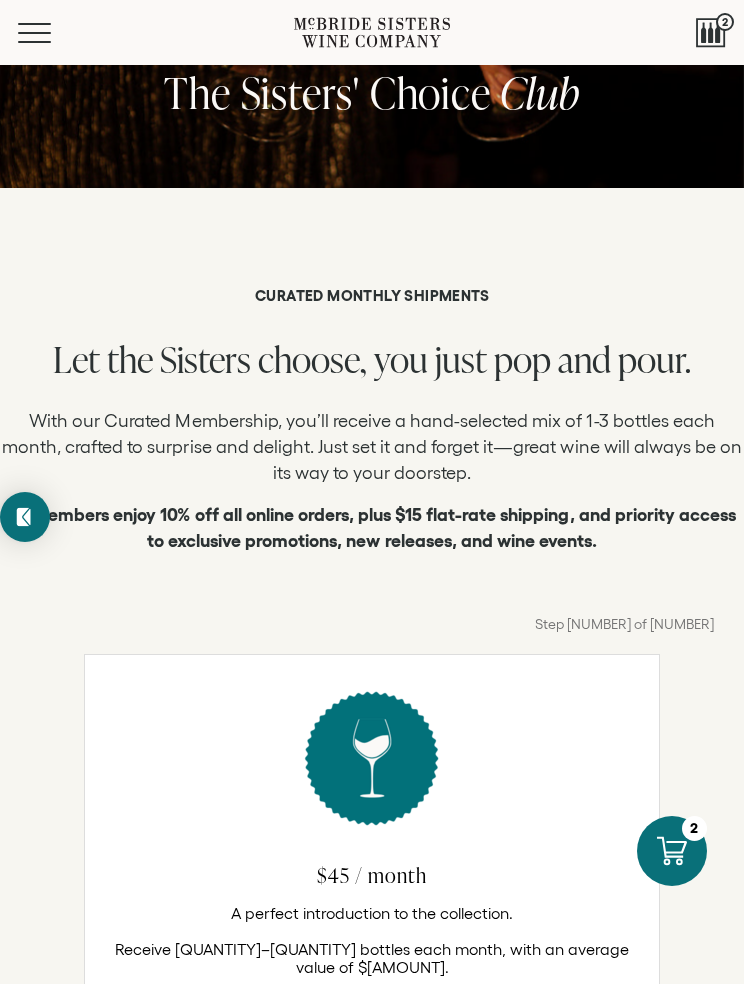click on "2" at bounding box center (725, 22) 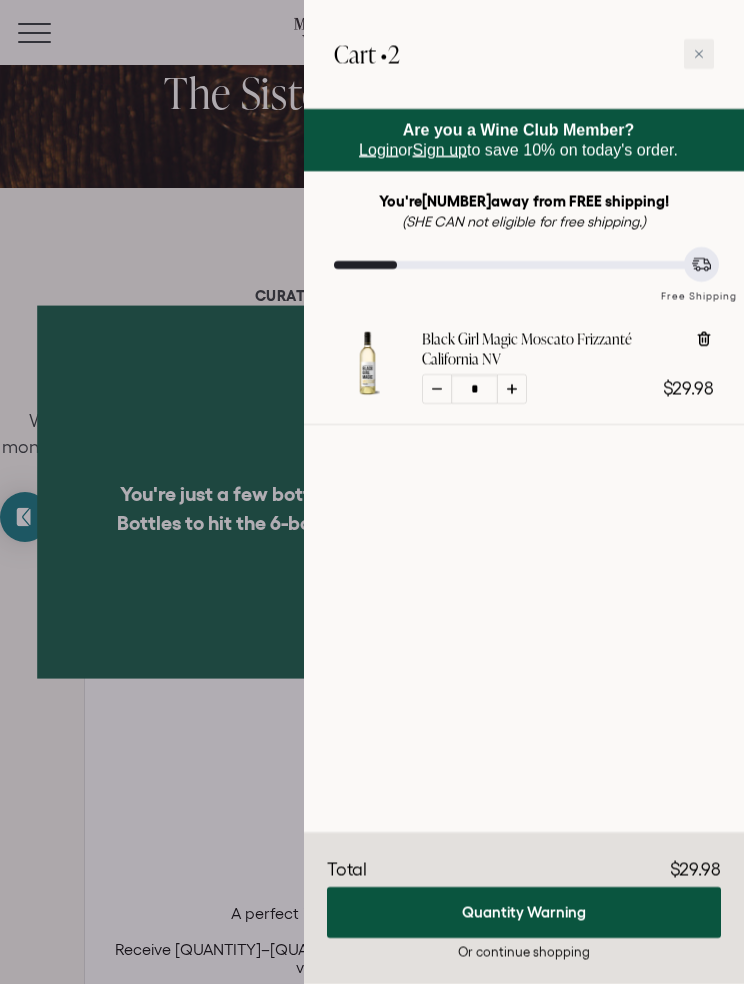 click at bounding box center [372, 492] 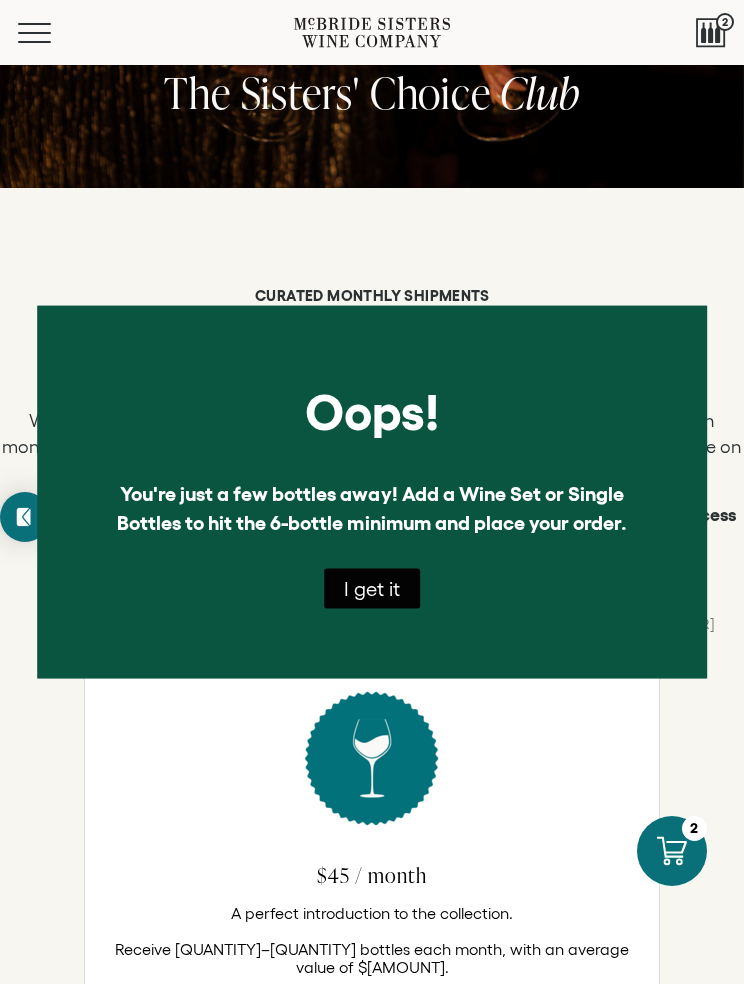 click on "I get it" at bounding box center (372, 588) 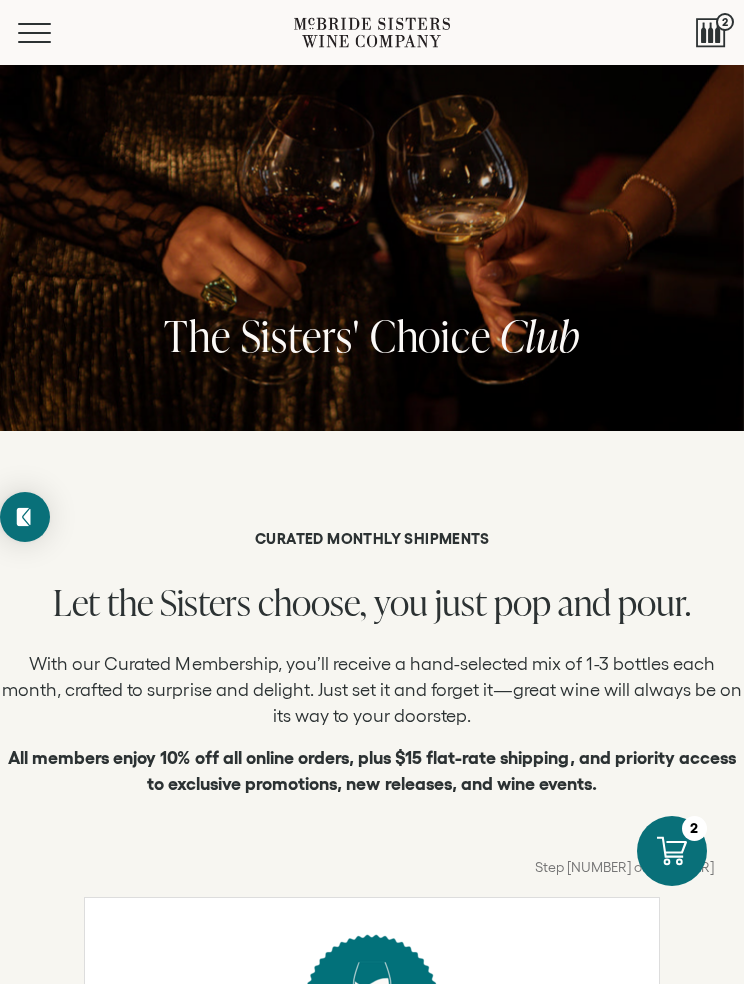 scroll, scrollTop: 0, scrollLeft: 0, axis: both 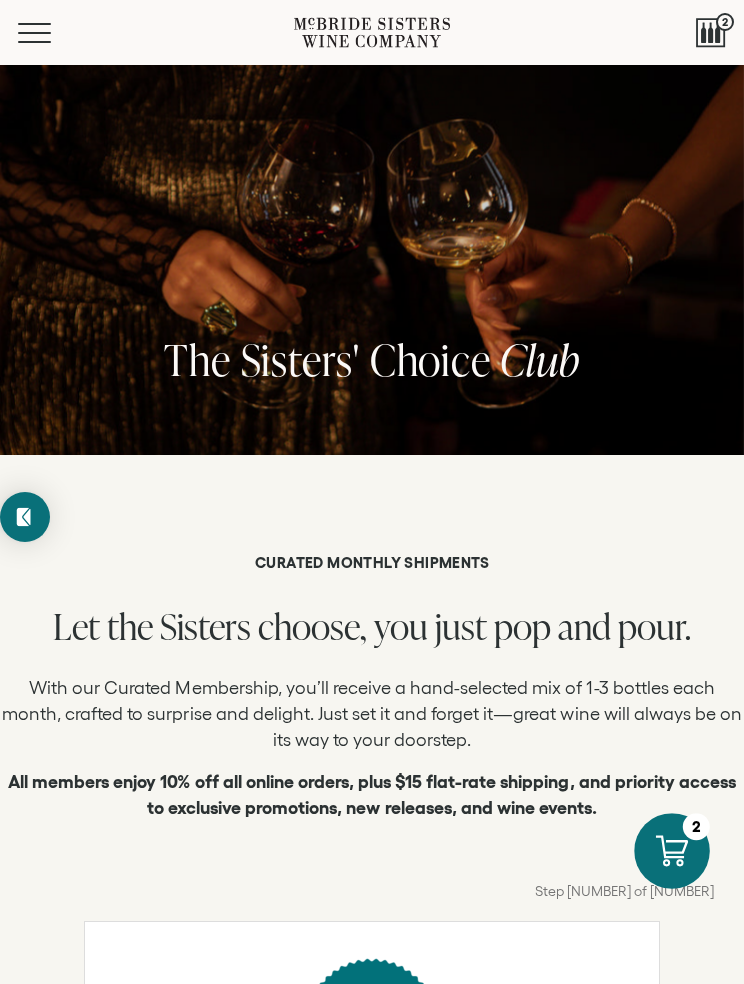 click at bounding box center (672, 850) 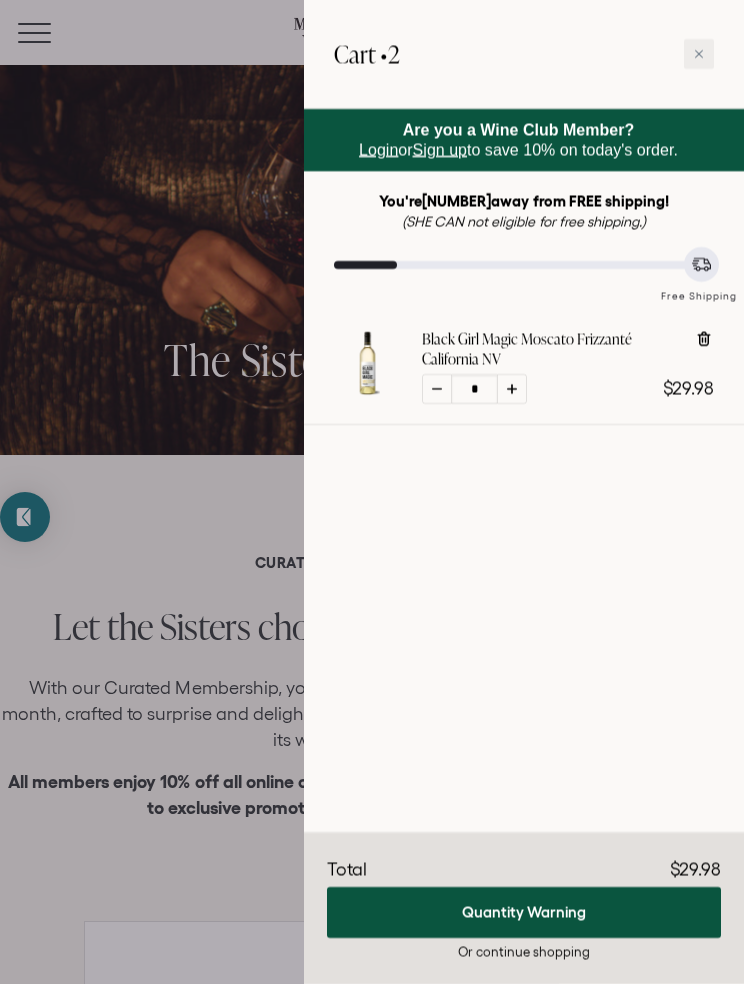 click on "Or continue shopping" at bounding box center (524, 951) 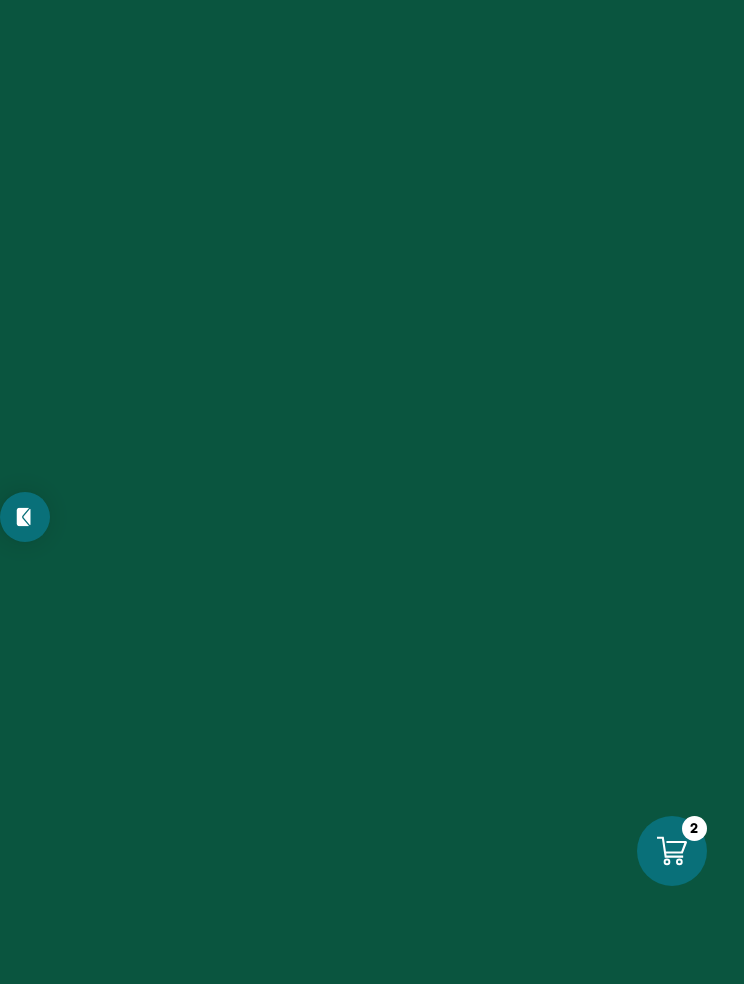 scroll, scrollTop: 0, scrollLeft: 0, axis: both 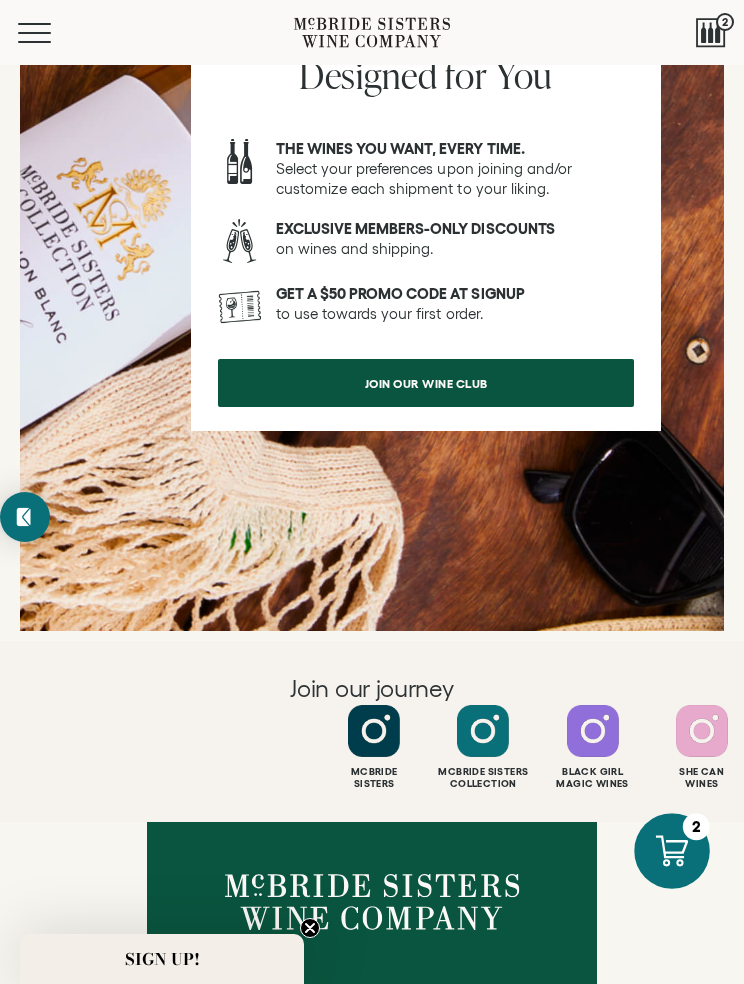 click at bounding box center [672, 851] 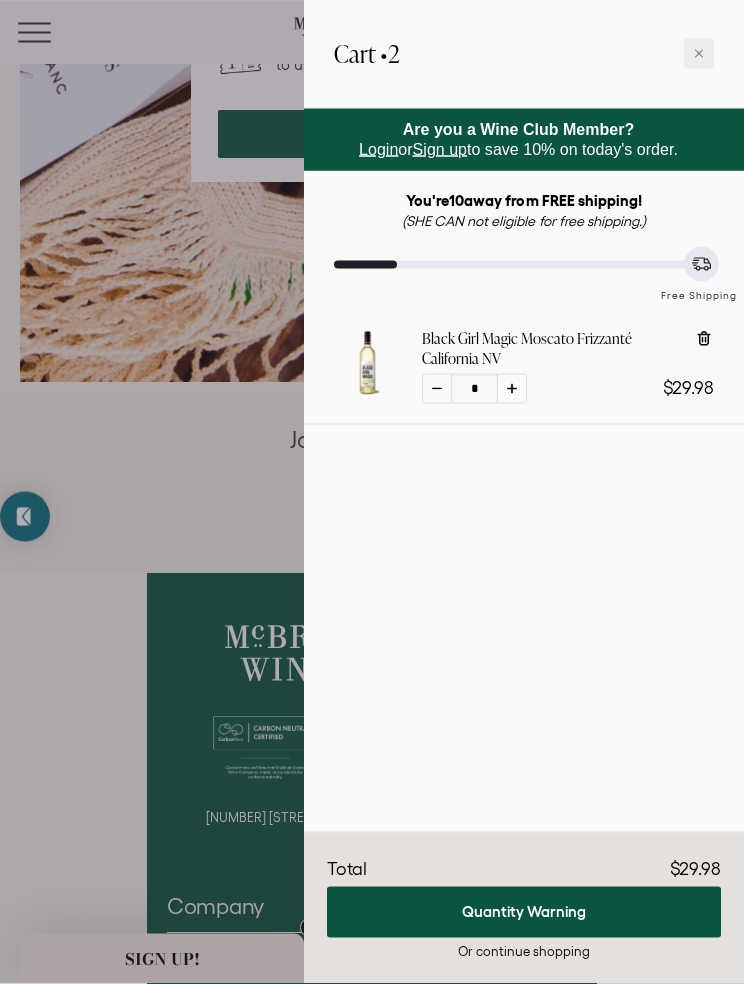scroll, scrollTop: 3082, scrollLeft: 0, axis: vertical 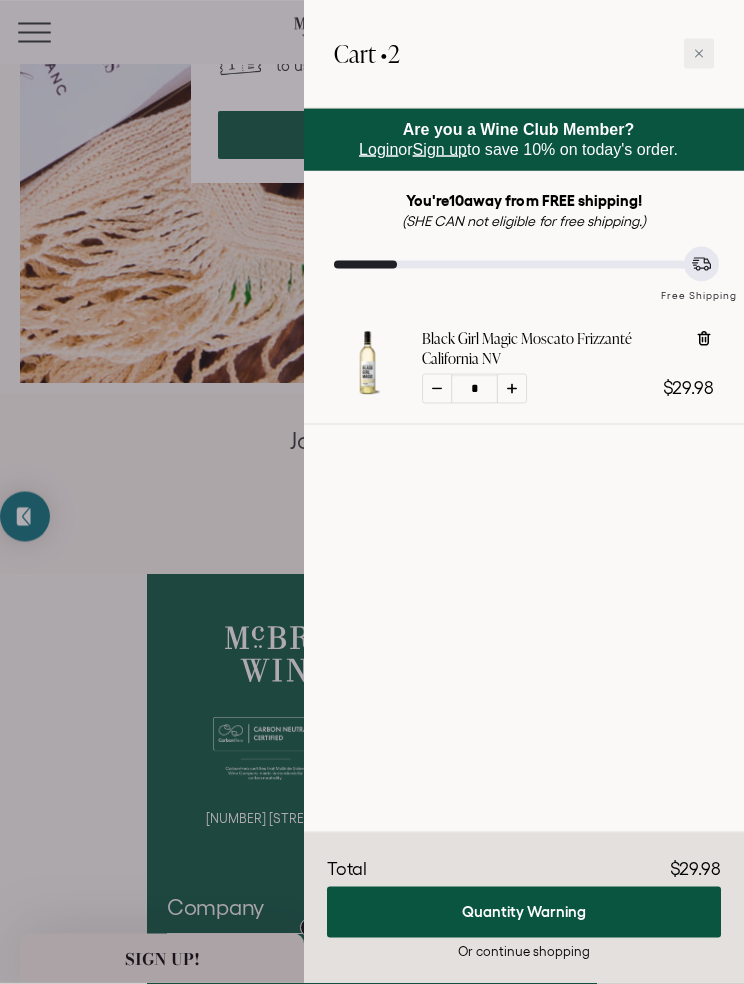 click on "Or continue shopping" at bounding box center (524, 951) 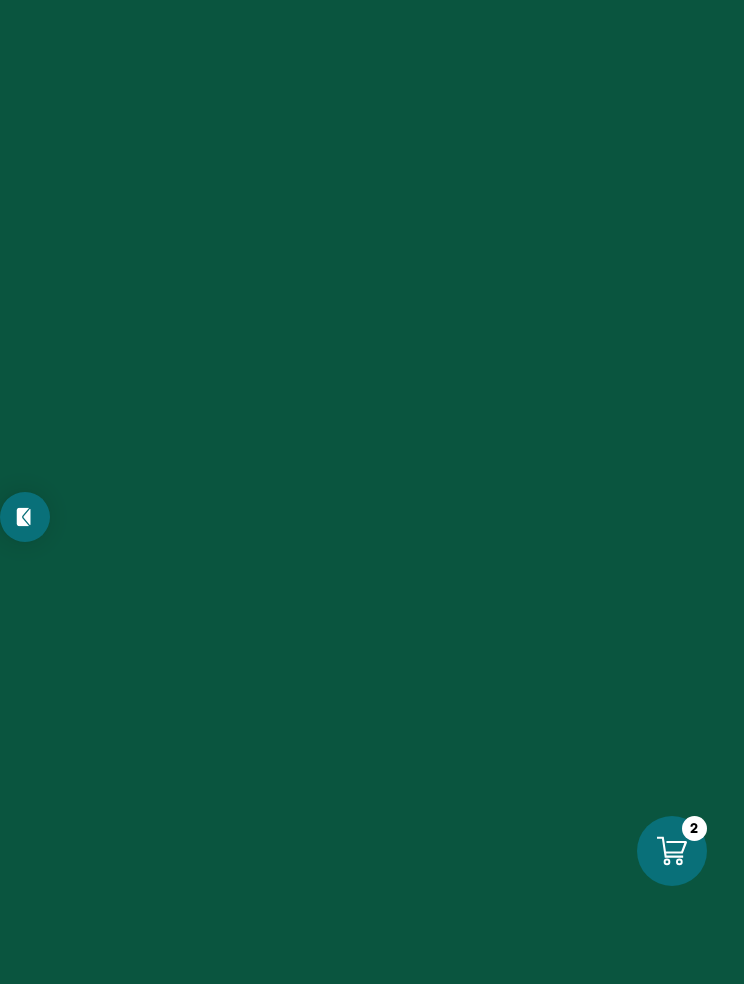 scroll, scrollTop: 0, scrollLeft: 0, axis: both 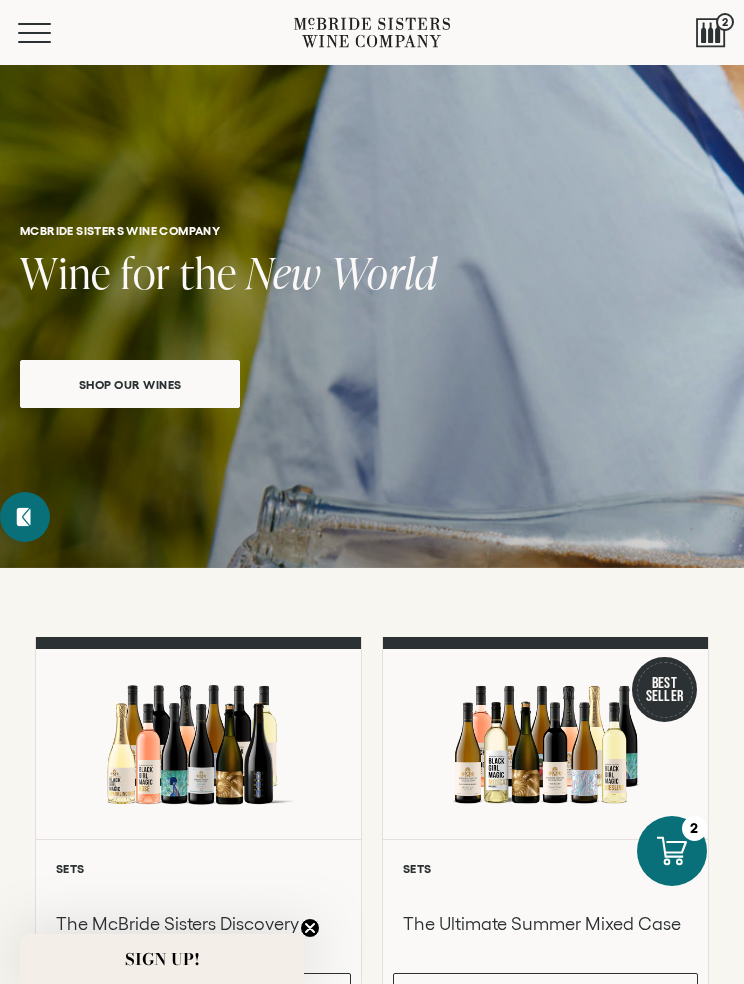 click on "Menu" at bounding box center (54, 33) 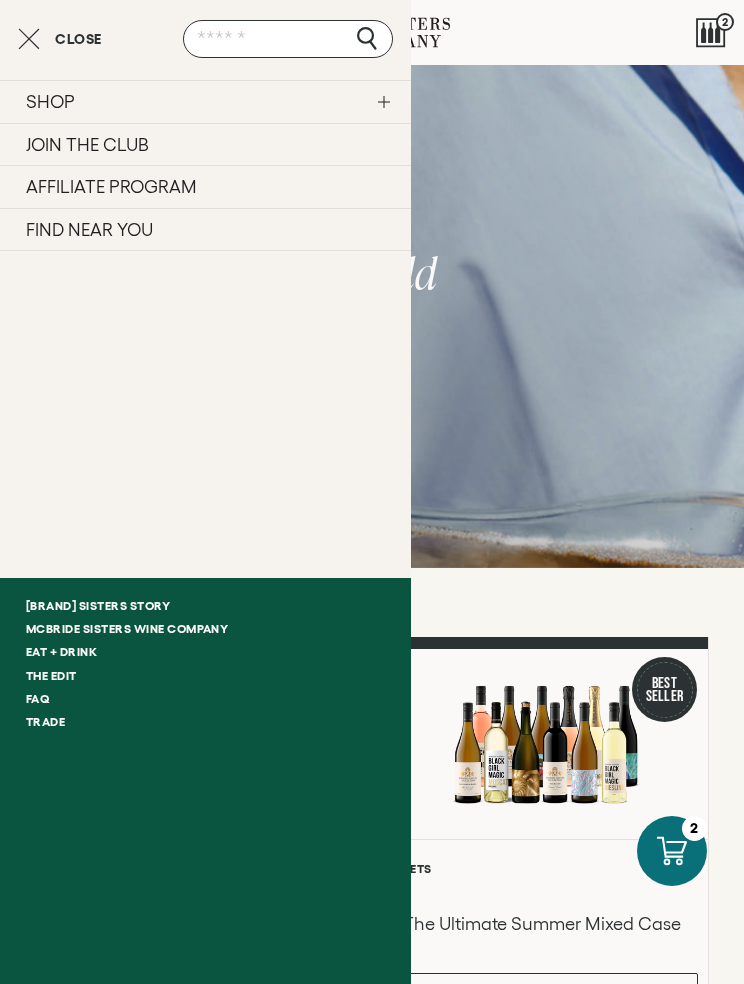 click on "JOIN THE CLUB" at bounding box center (205, 144) 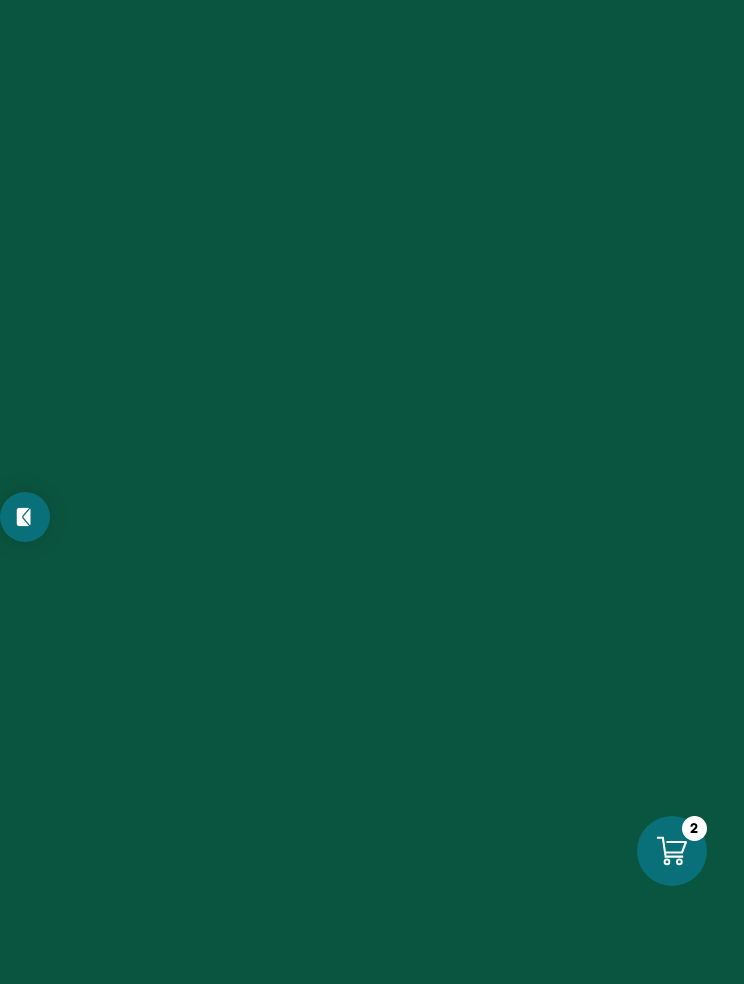 scroll, scrollTop: 0, scrollLeft: 0, axis: both 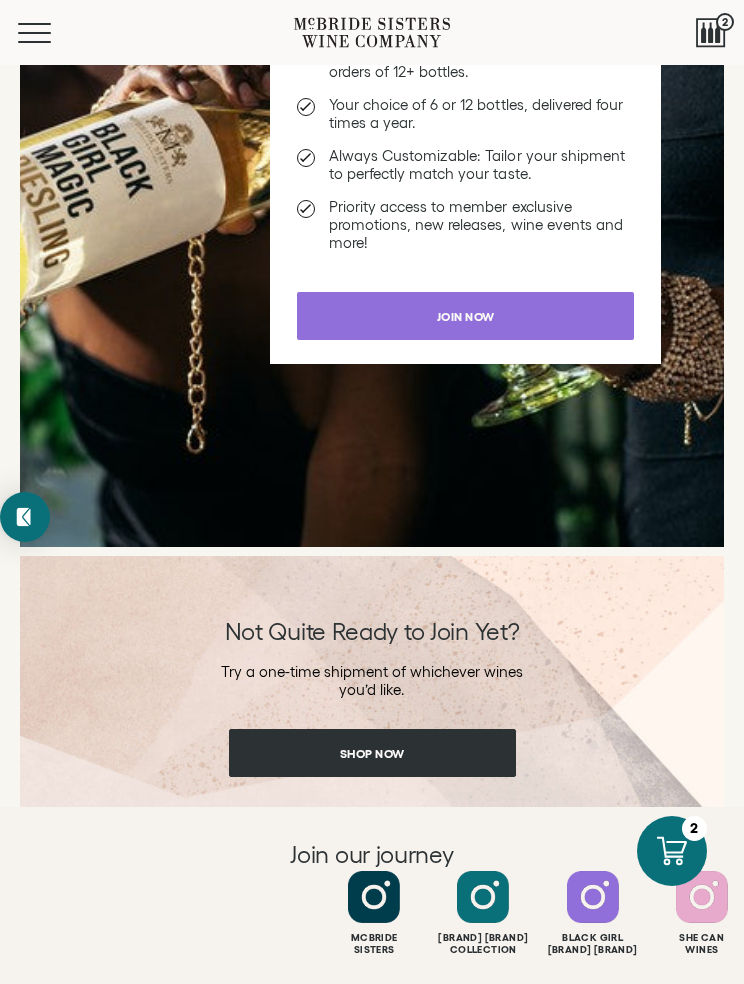 click on "Shop Now" at bounding box center [372, 753] 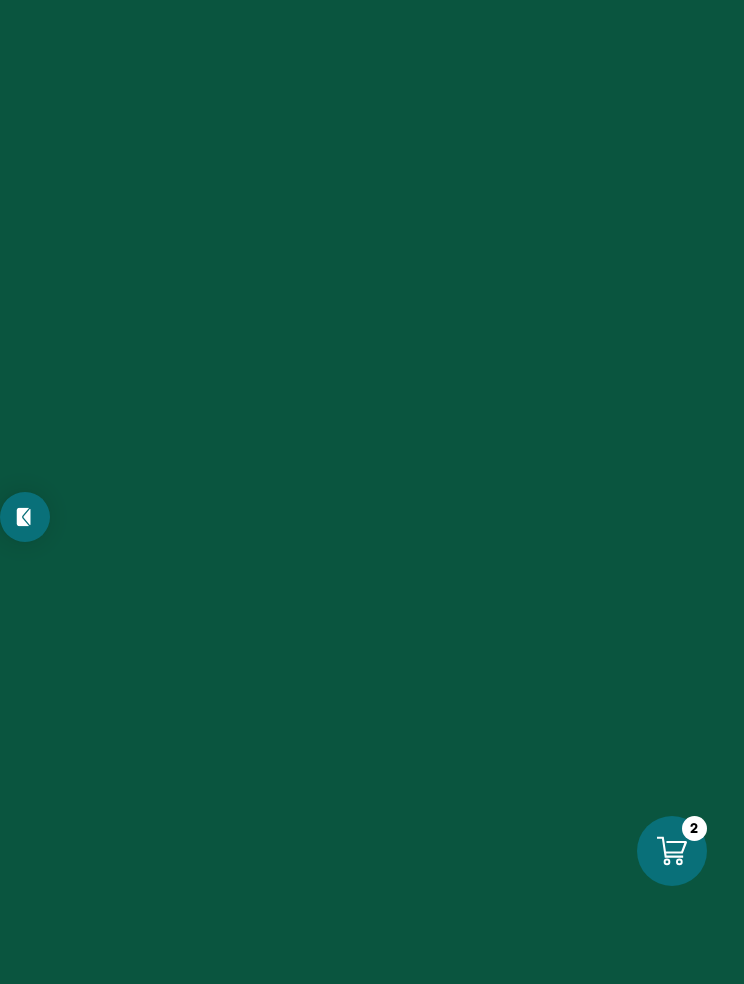 scroll, scrollTop: 0, scrollLeft: 0, axis: both 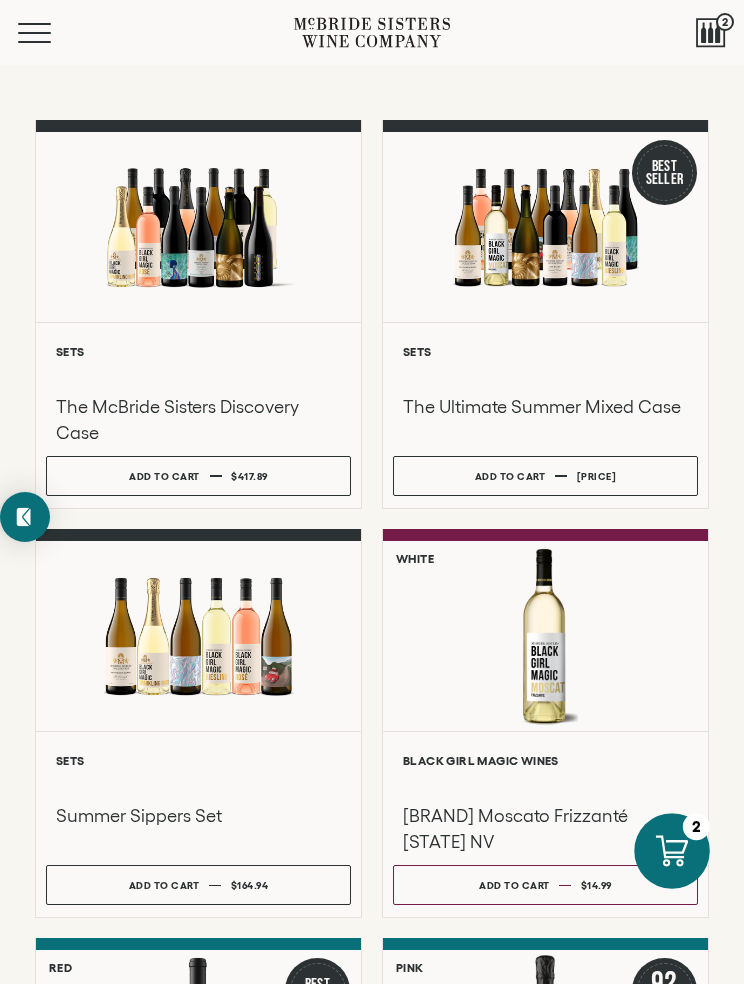 click at bounding box center [672, 851] 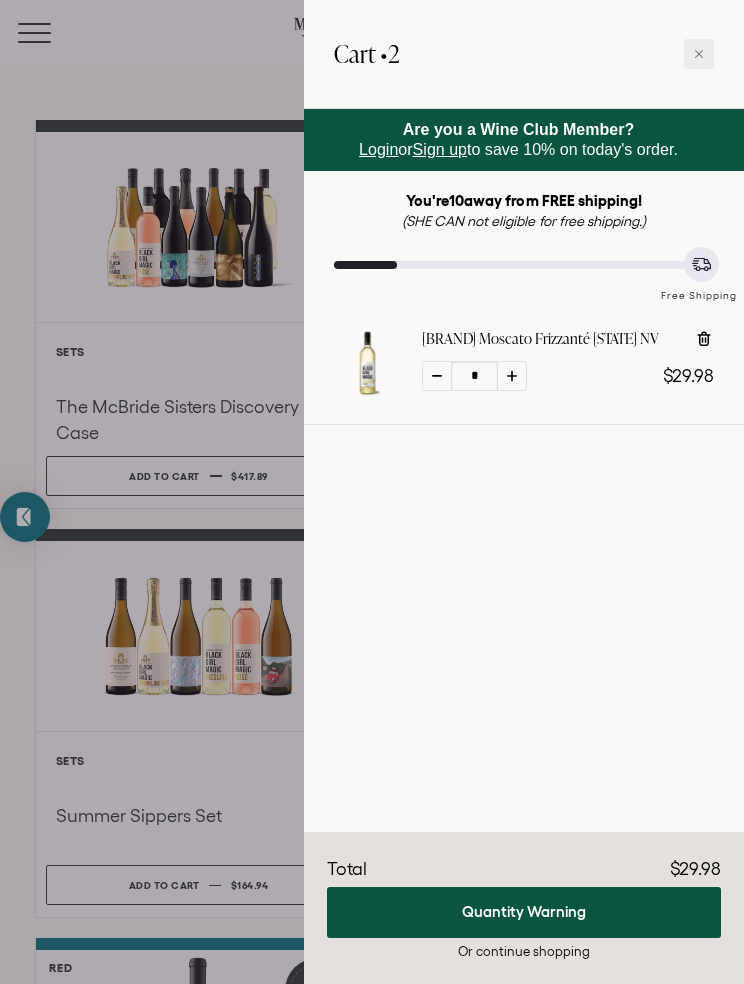 click at bounding box center [372, 492] 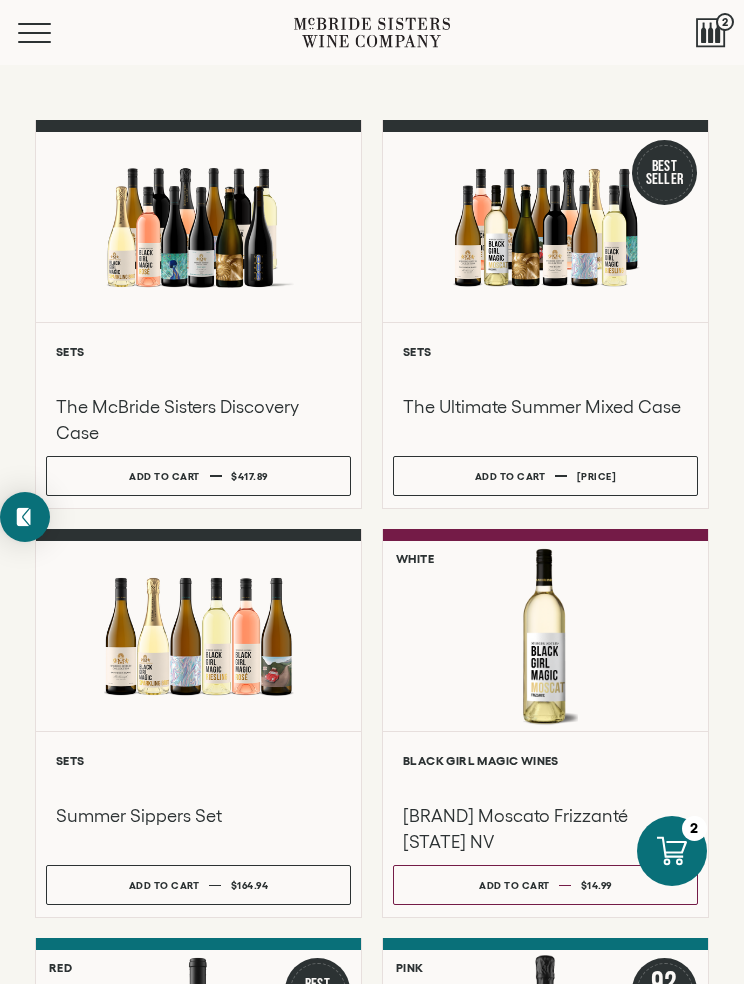 click on "Add to cart" at bounding box center (514, 885) 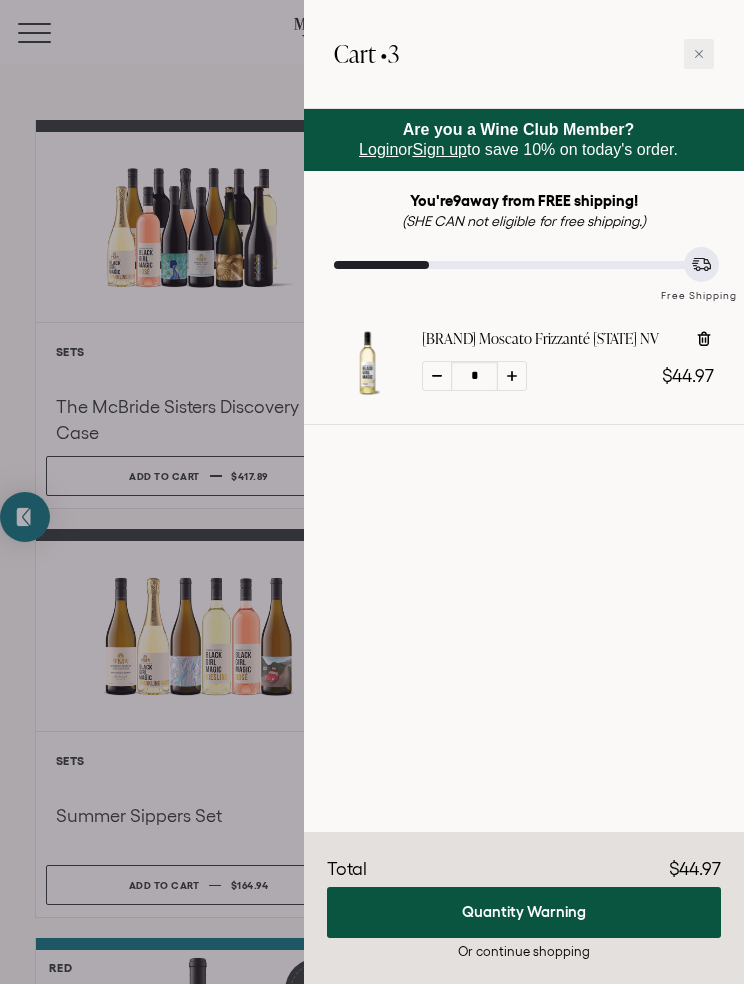 click at bounding box center (437, 376) 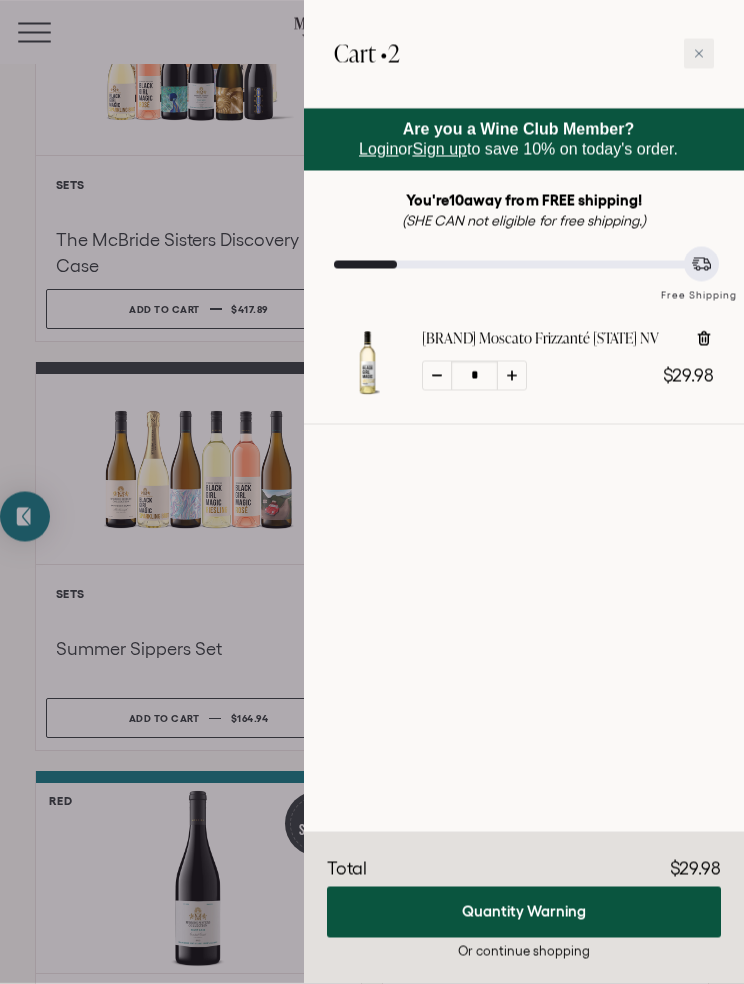 scroll, scrollTop: 262, scrollLeft: 0, axis: vertical 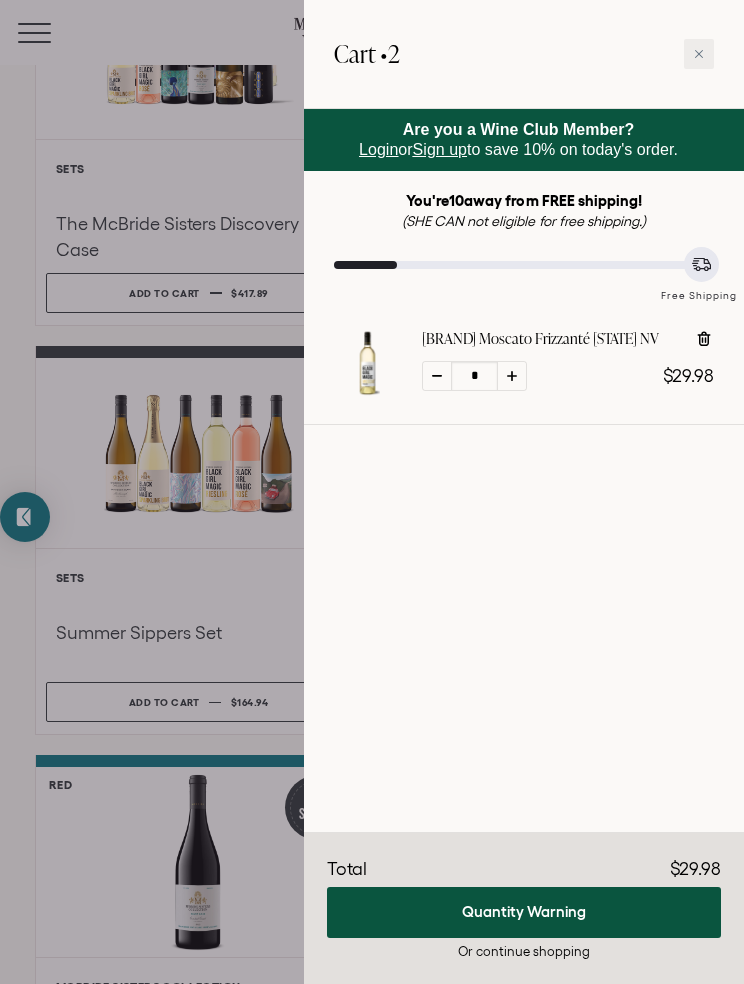 click on "*
$29.98" at bounding box center (568, 376) 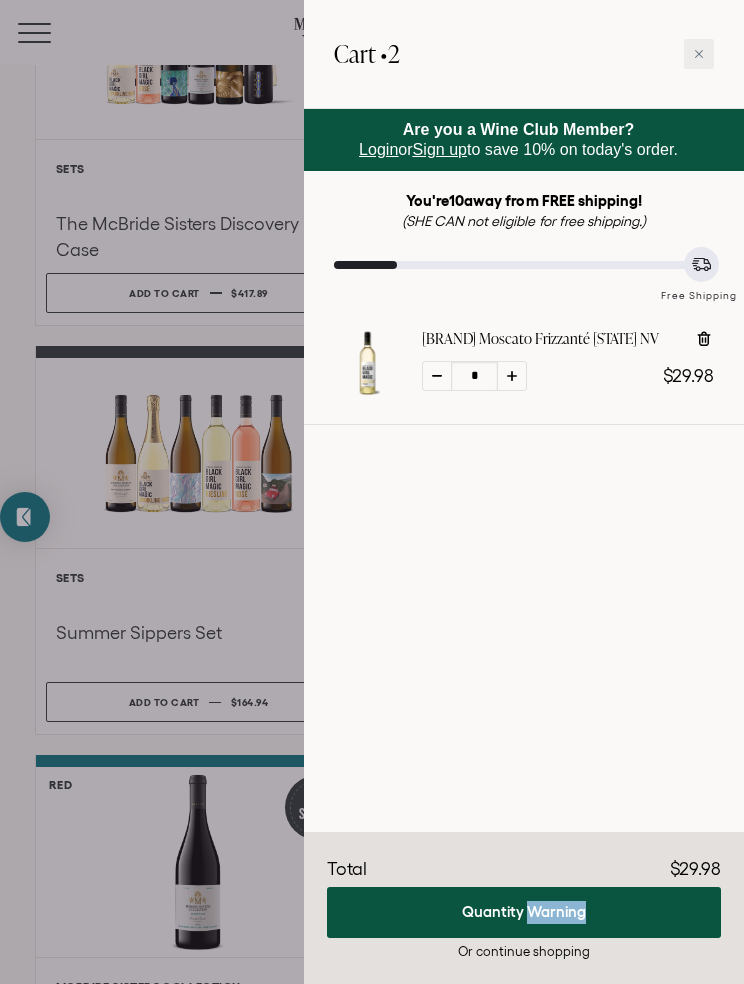 click at bounding box center (524, 455) 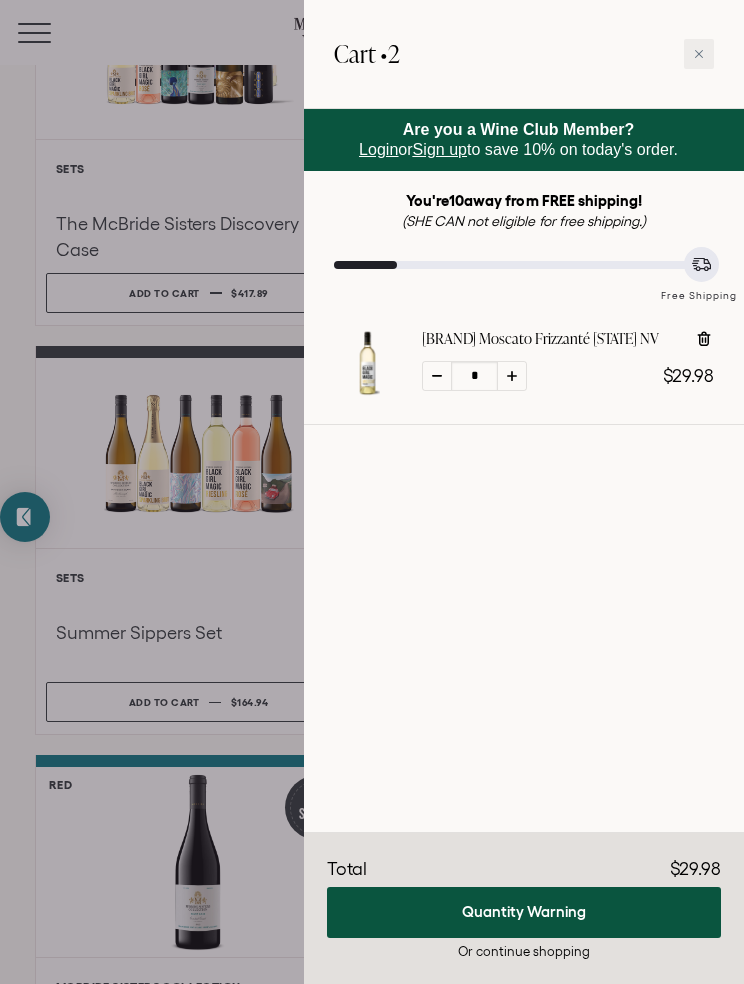 click on "$29.98" at bounding box center [695, 869] 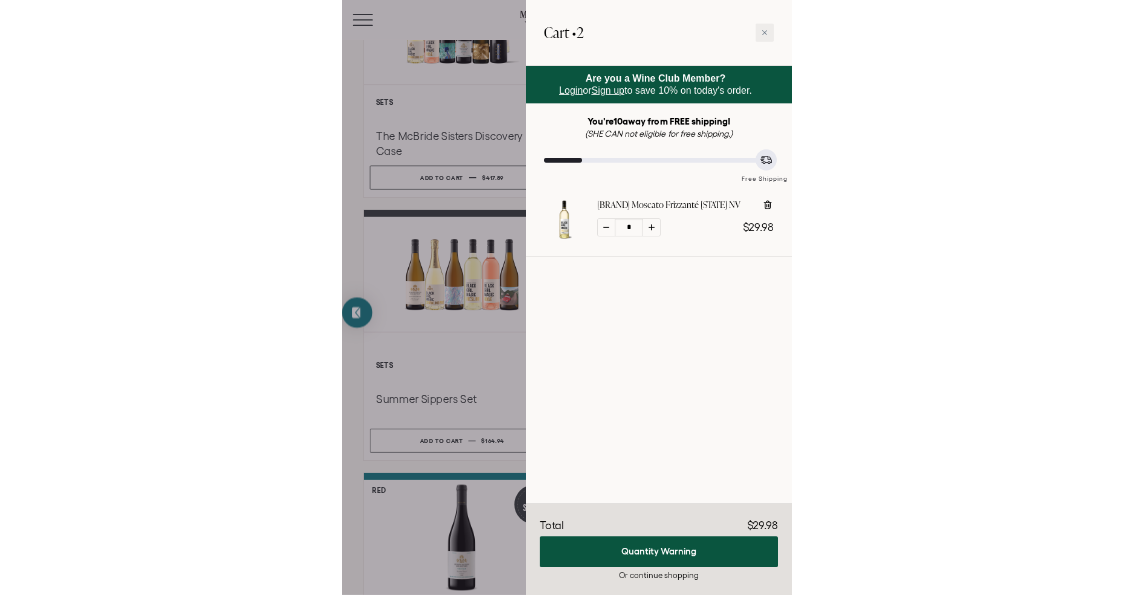 scroll, scrollTop: 255, scrollLeft: 0, axis: vertical 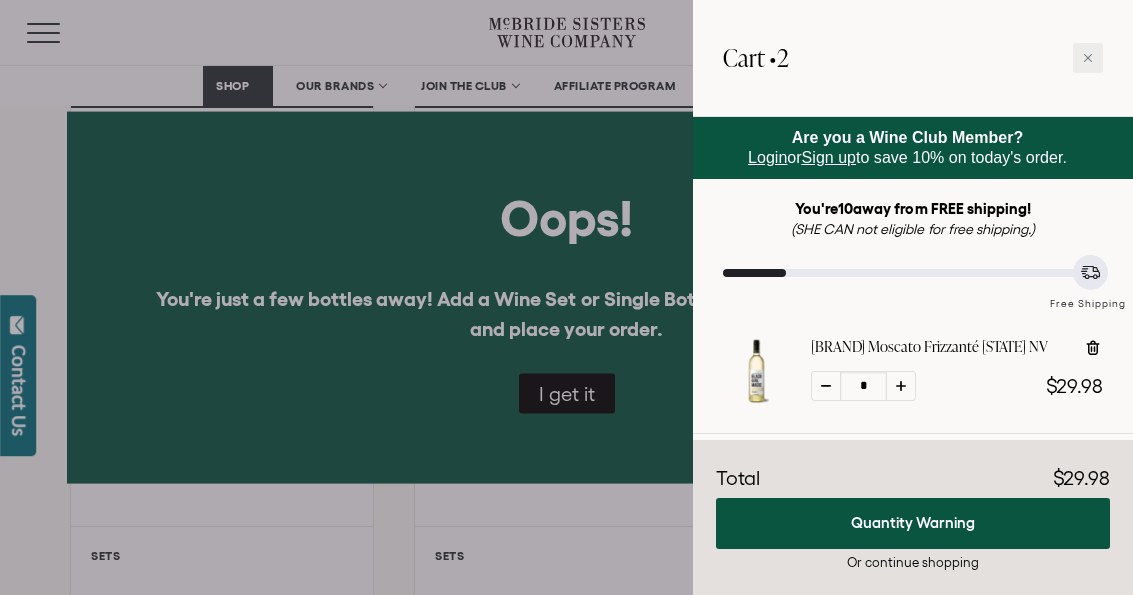 click at bounding box center [566, 297] 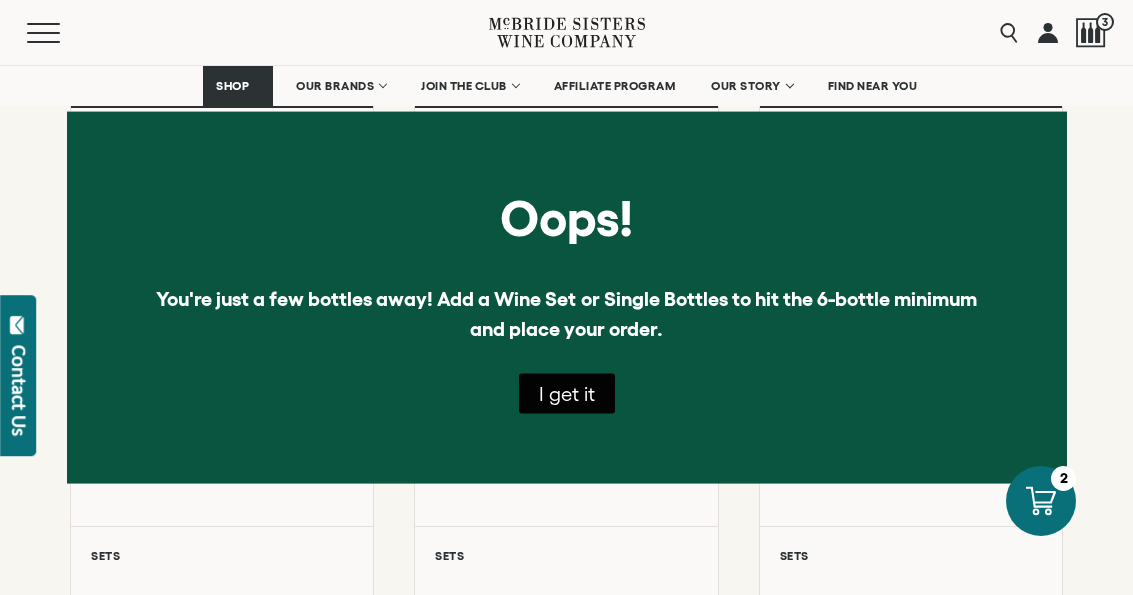 click on "I get it" at bounding box center (567, 394) 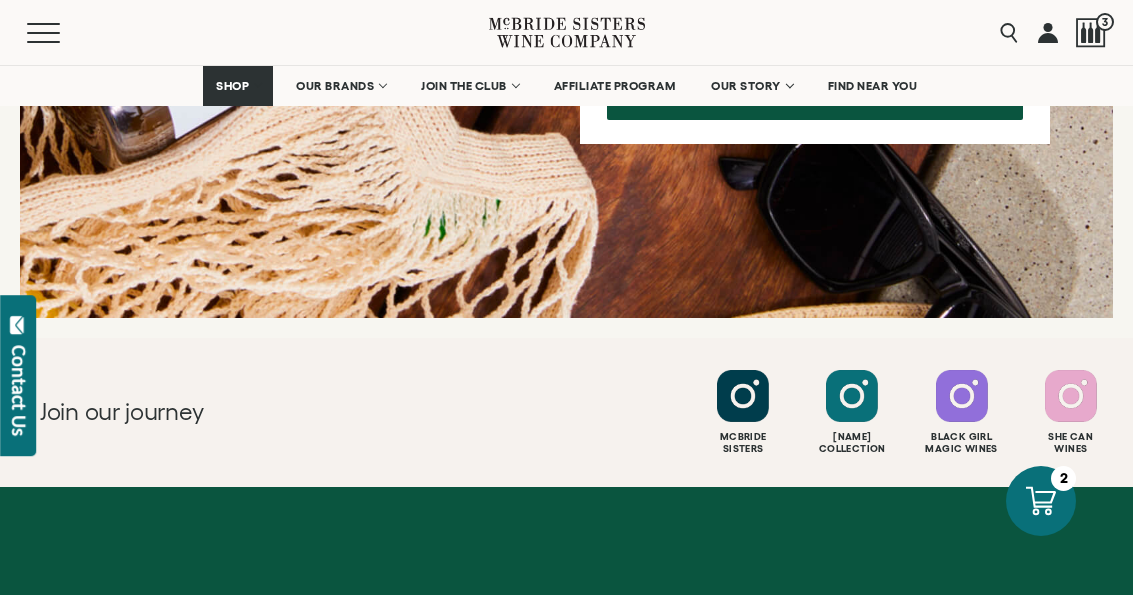 scroll, scrollTop: 2868, scrollLeft: 0, axis: vertical 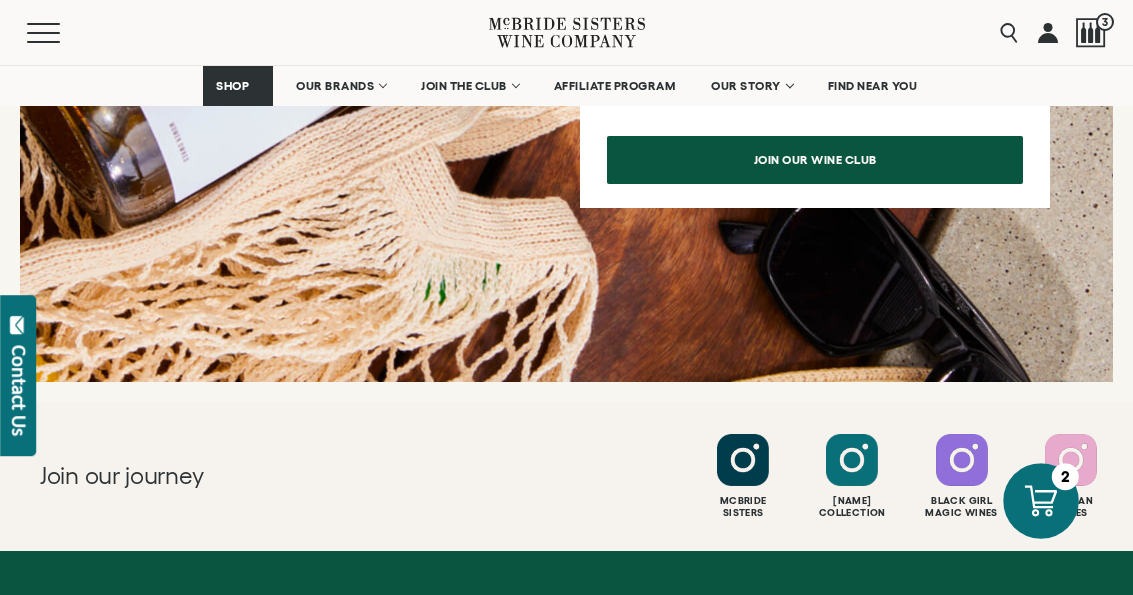 click at bounding box center (1041, 500) 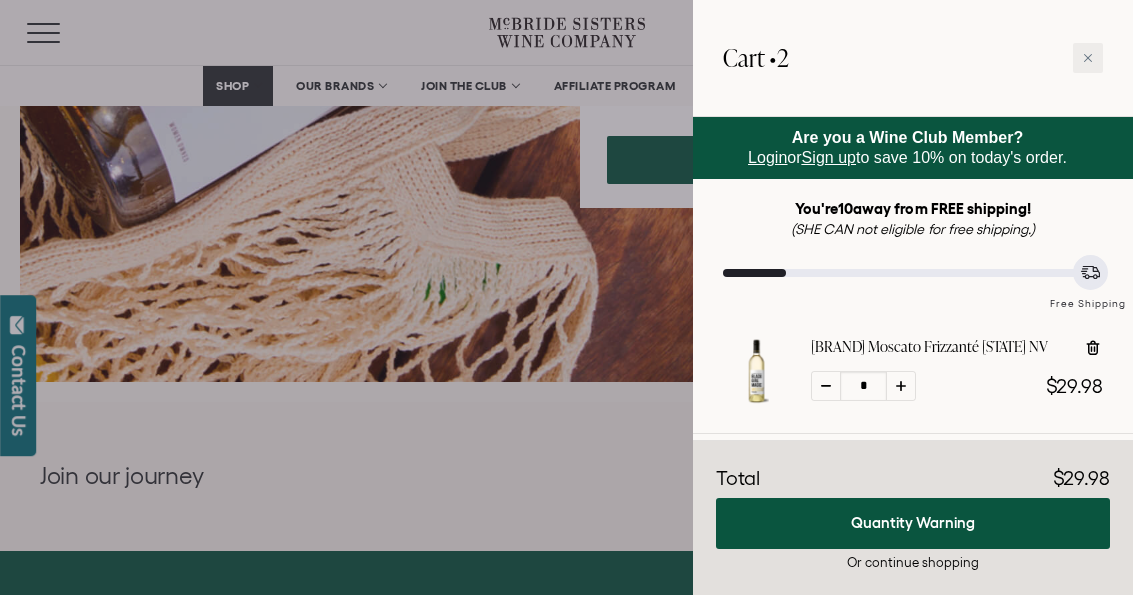 click on "Or continue shopping" at bounding box center (913, 562) 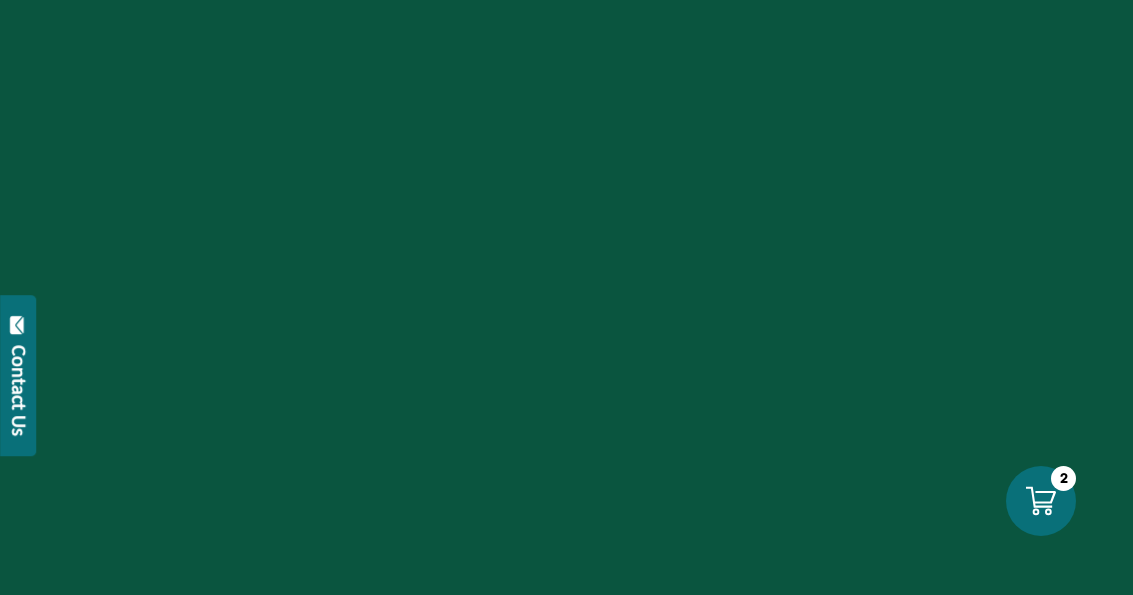 scroll, scrollTop: 0, scrollLeft: 0, axis: both 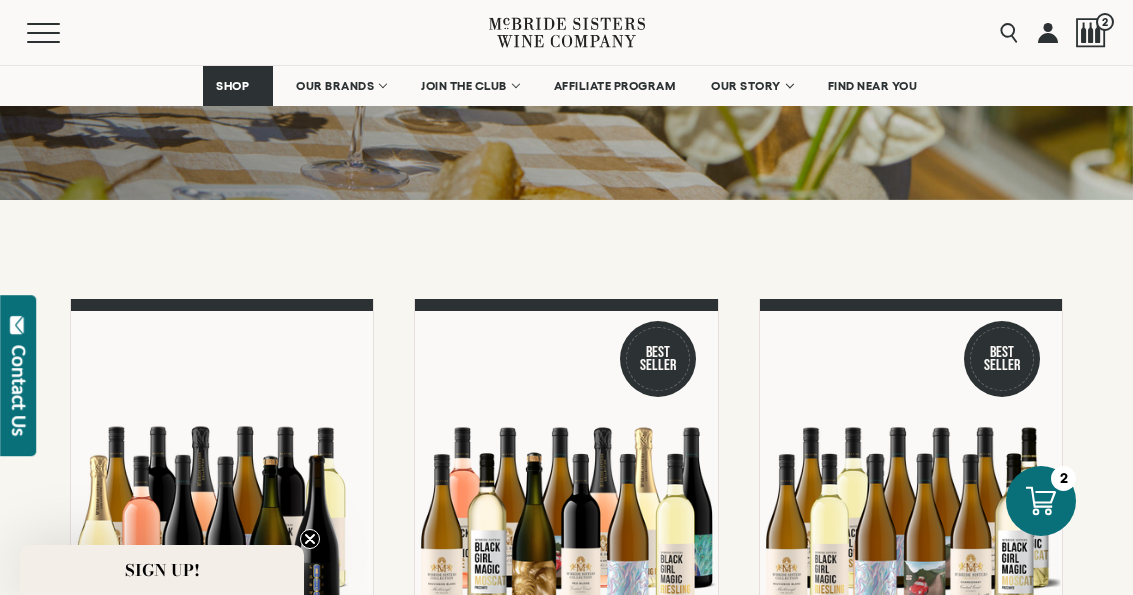 click at bounding box center [1048, 32] 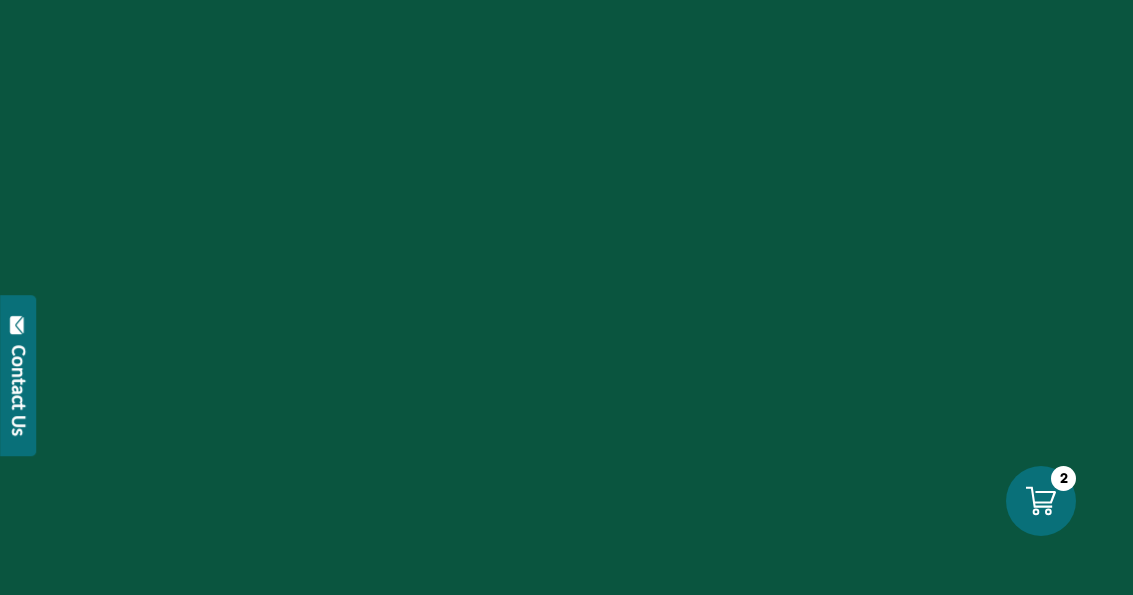 scroll, scrollTop: 0, scrollLeft: 0, axis: both 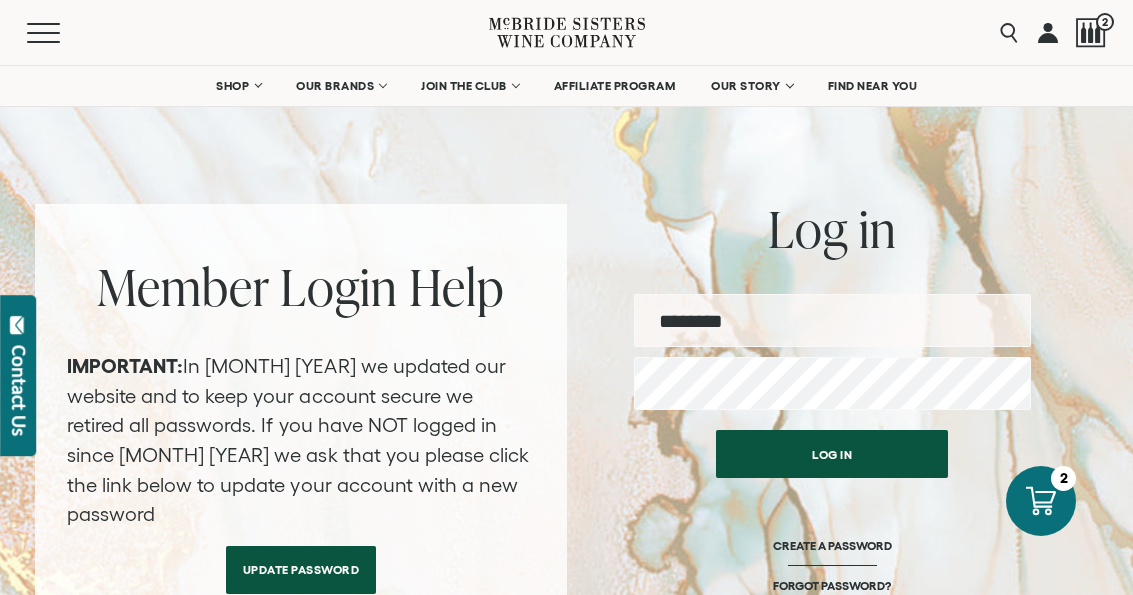 click at bounding box center (832, 320) 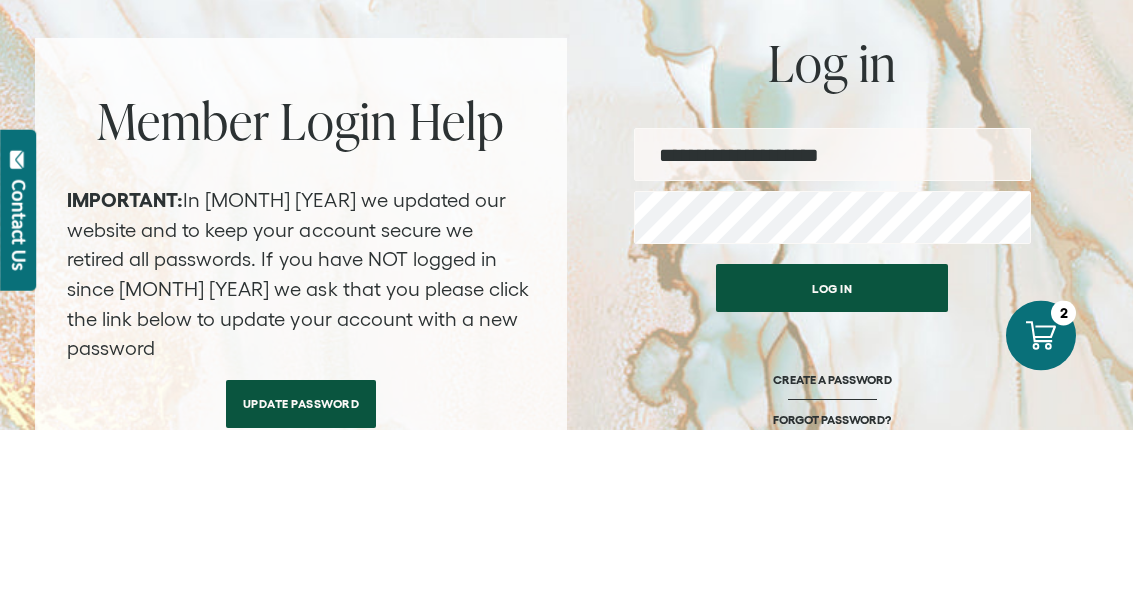 type on "**********" 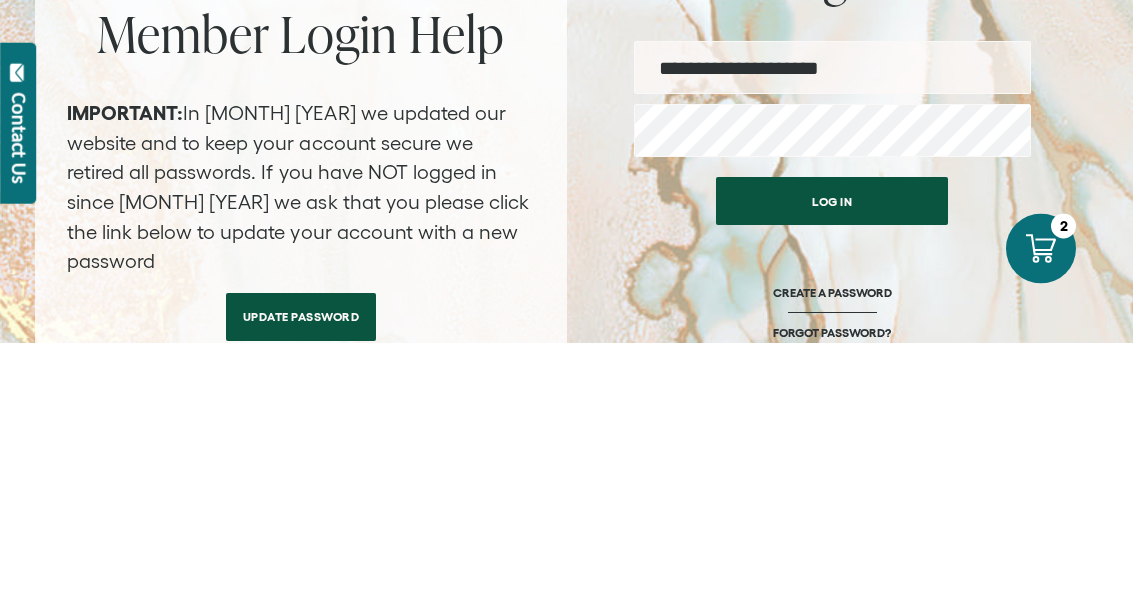 click on "Log in" at bounding box center (832, 454) 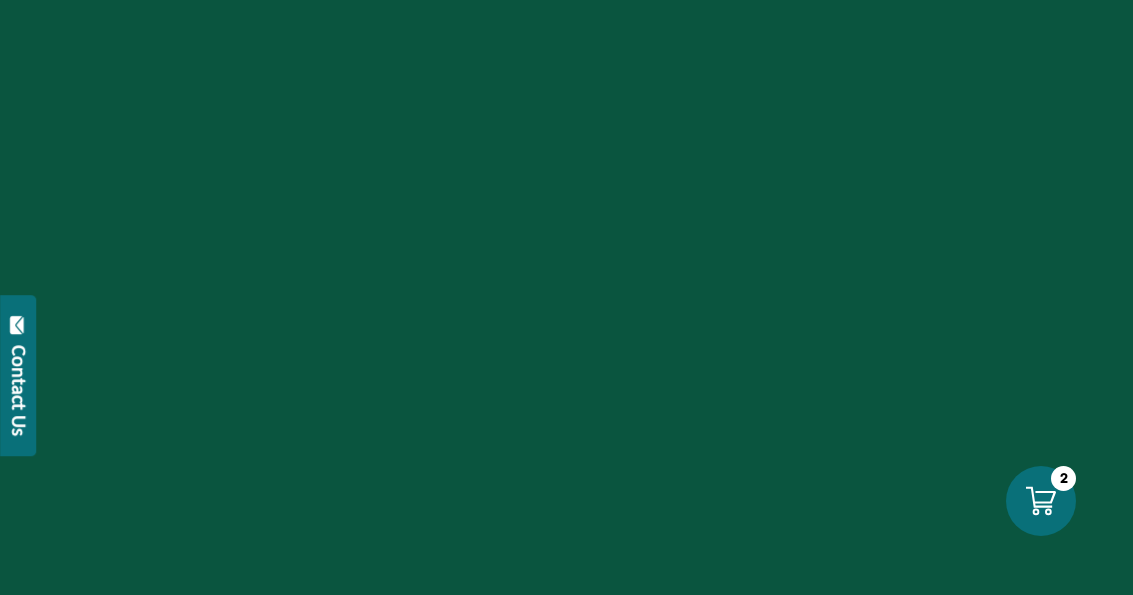 scroll, scrollTop: 0, scrollLeft: 0, axis: both 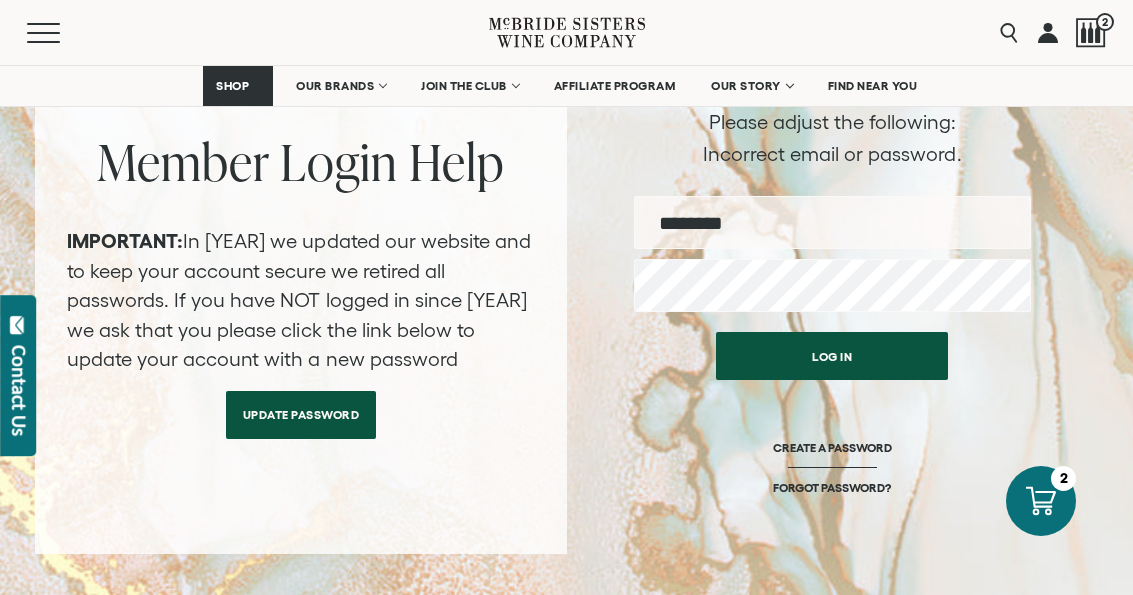 click at bounding box center (832, 222) 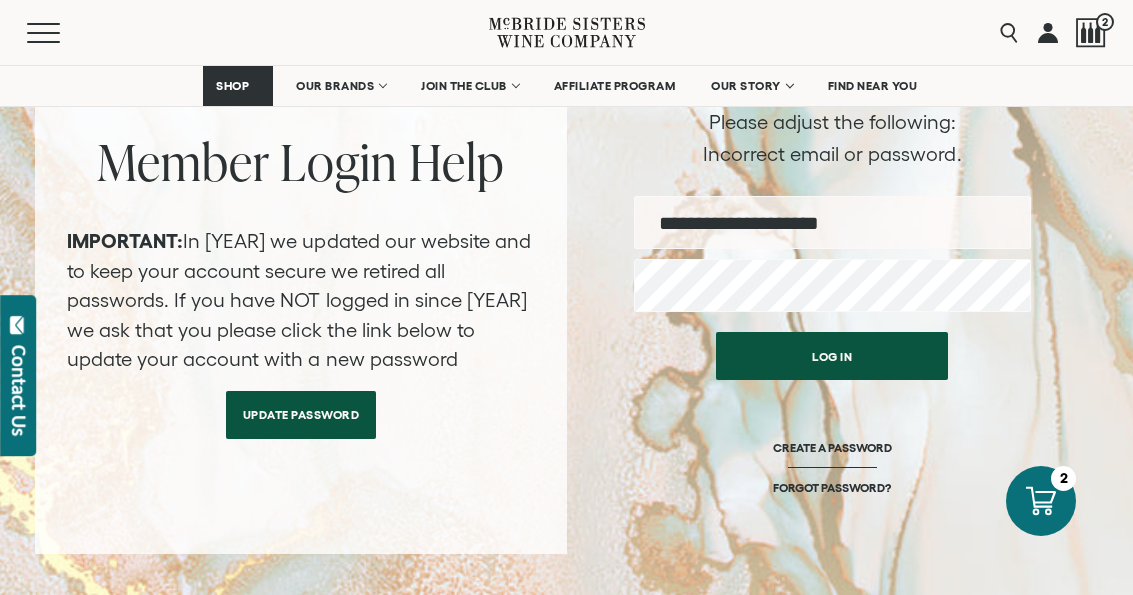 click on "Log in" at bounding box center [832, 356] 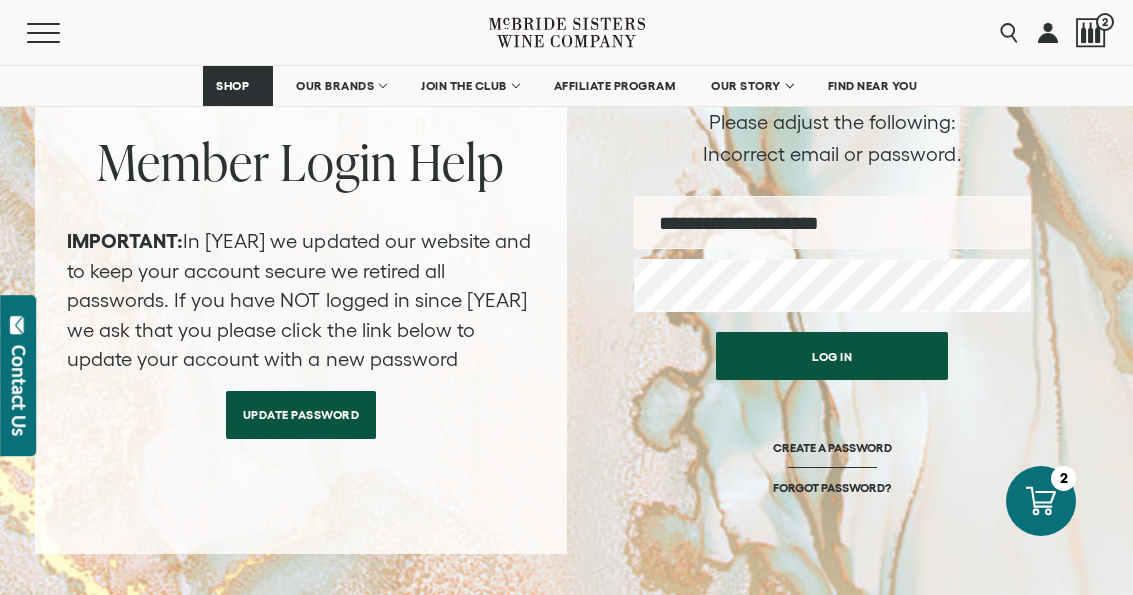 click on "Log in" at bounding box center (832, 356) 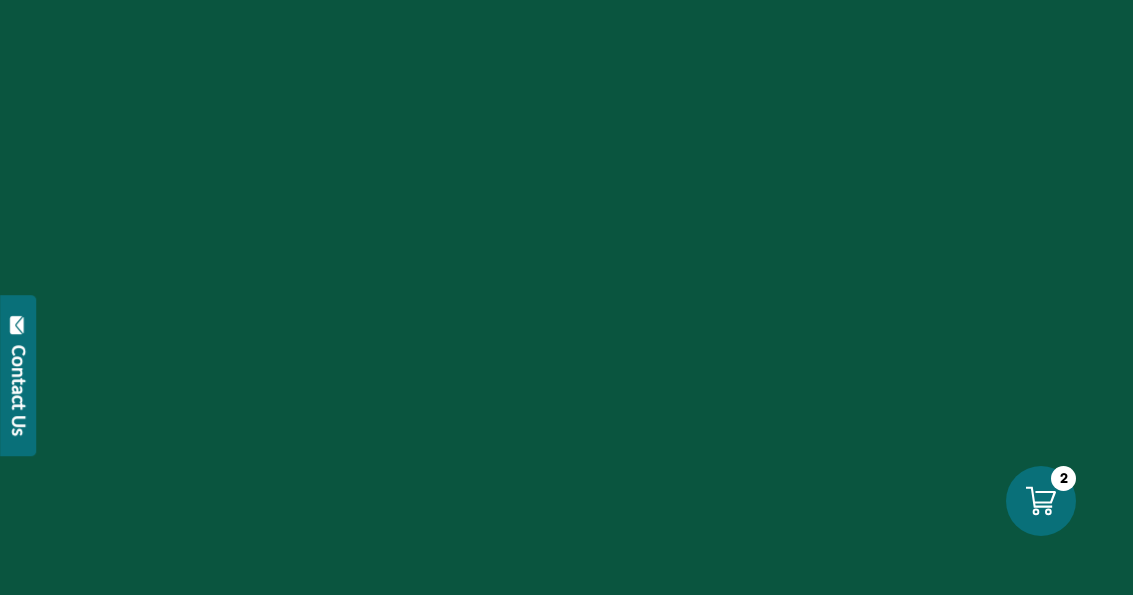 scroll, scrollTop: 0, scrollLeft: 0, axis: both 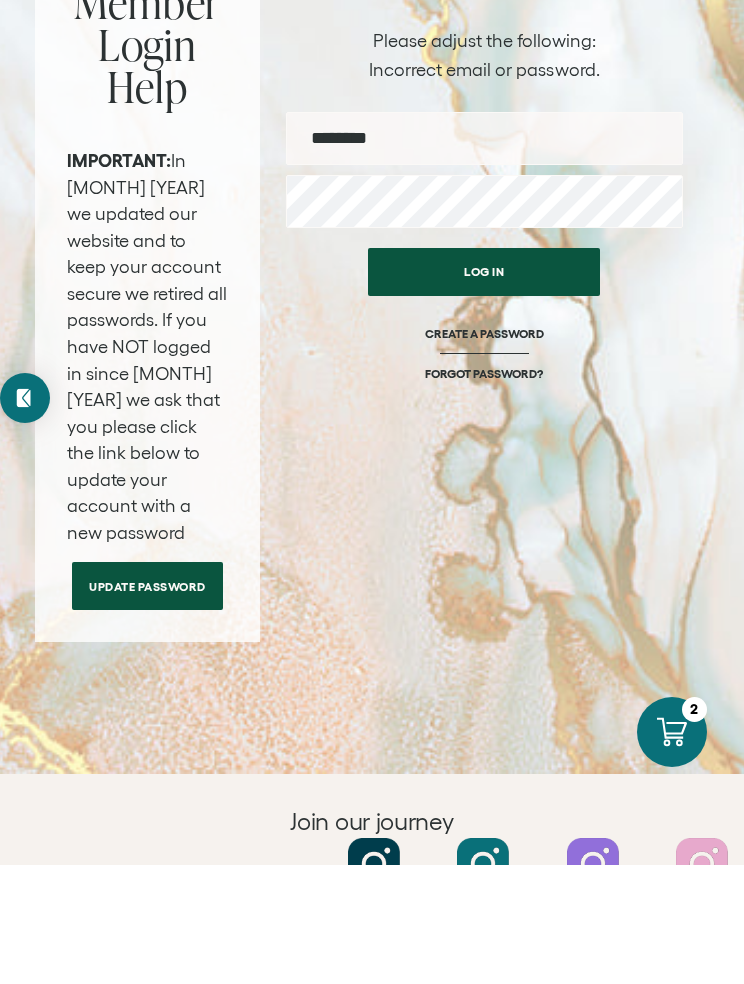 click at bounding box center [484, 257] 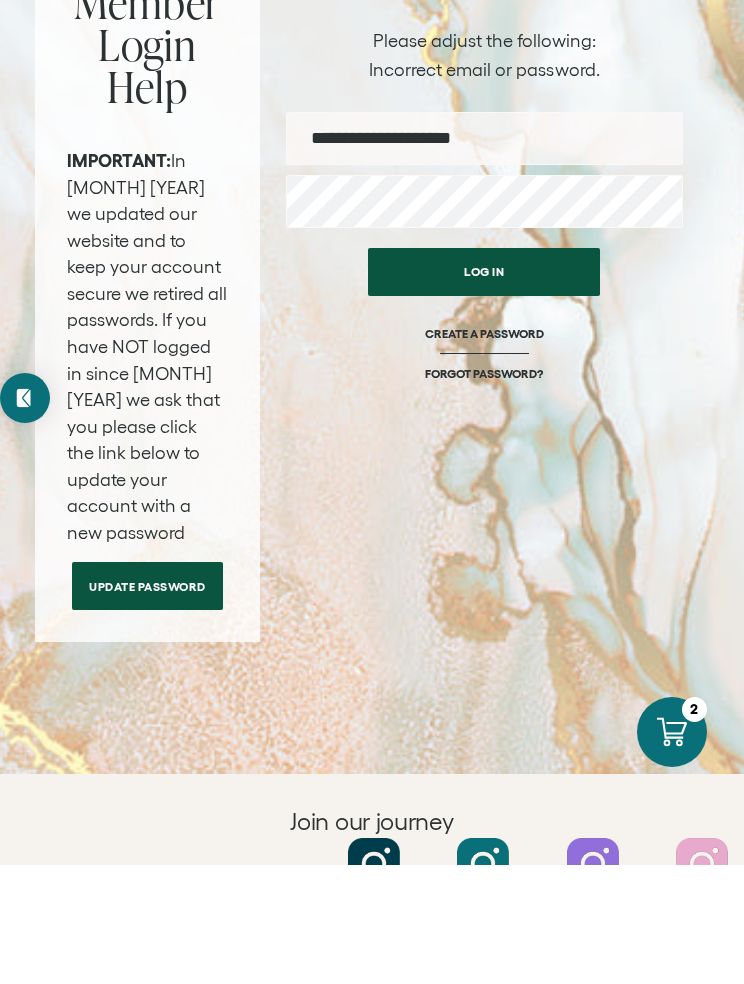 scroll, scrollTop: 214, scrollLeft: 0, axis: vertical 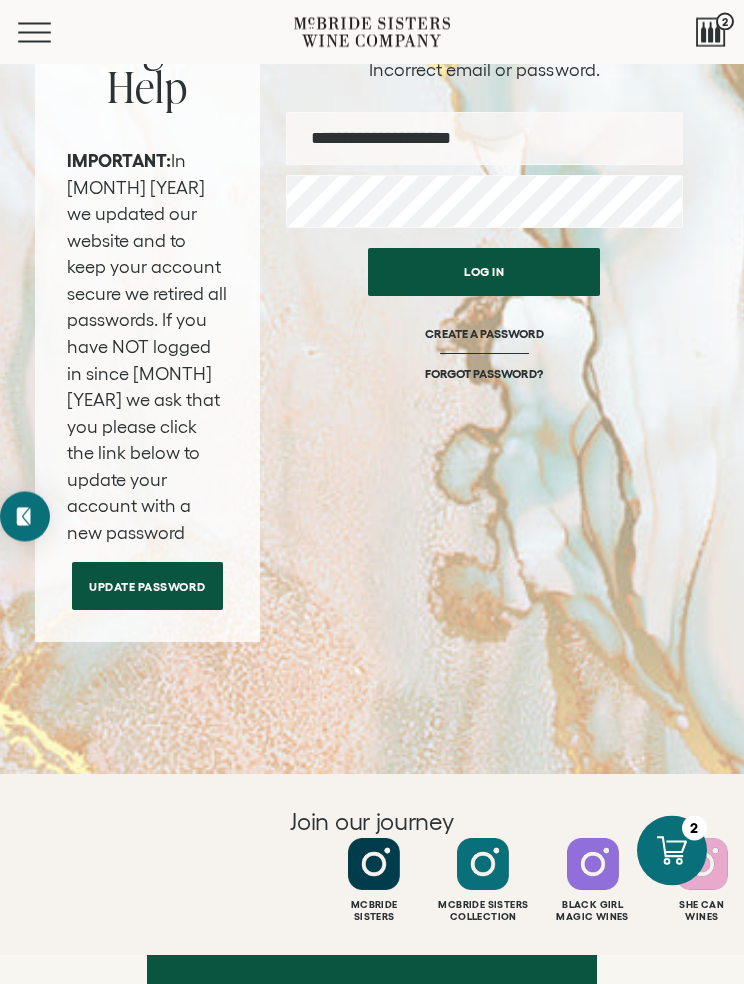 click on "Log in" at bounding box center [484, 273] 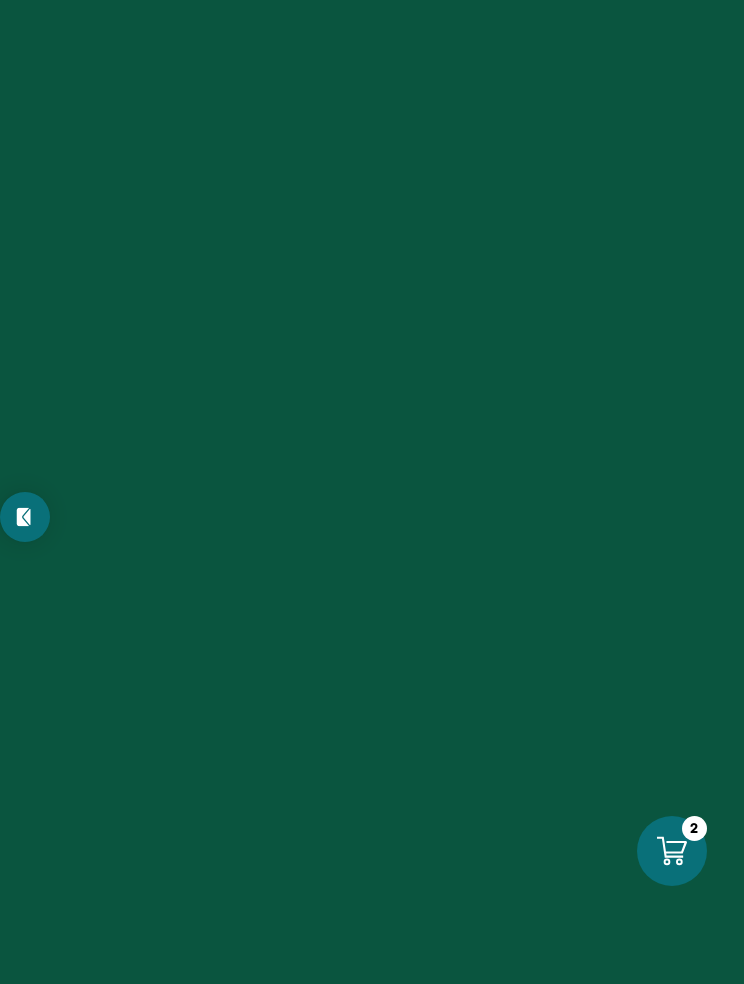 scroll, scrollTop: 0, scrollLeft: 0, axis: both 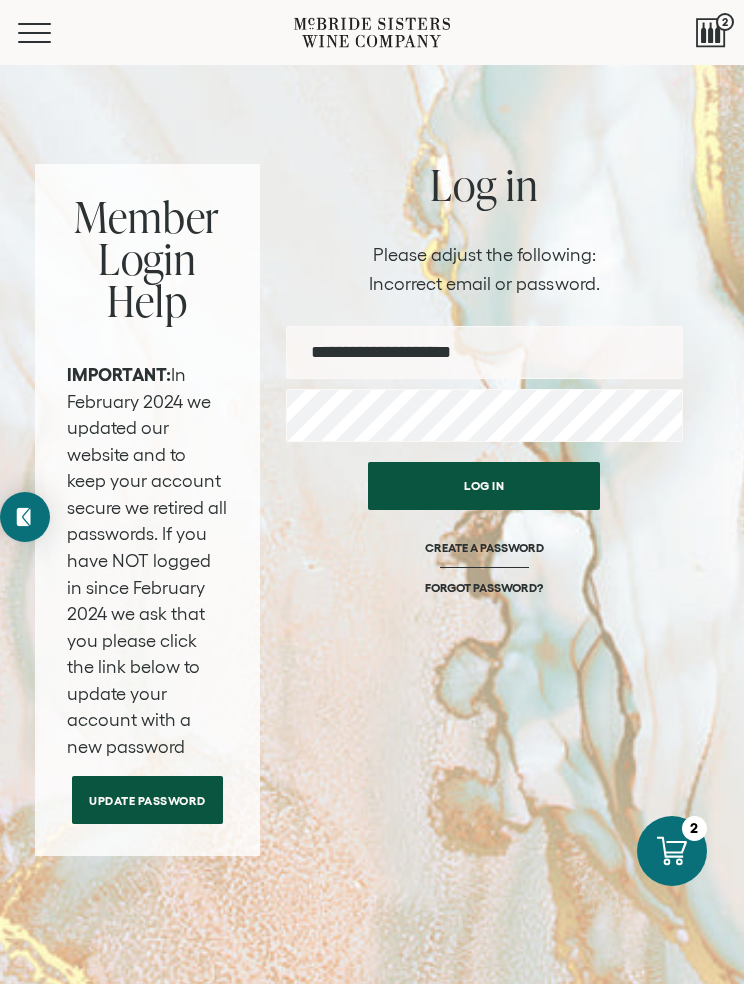 click on "Update Password" at bounding box center (147, 800) 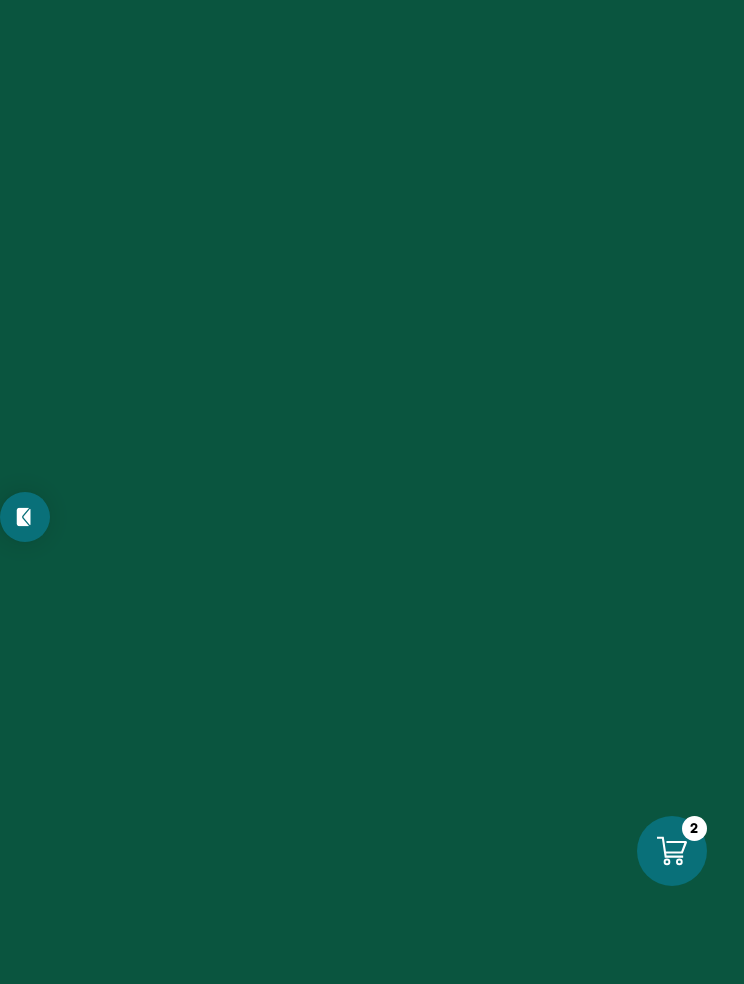 scroll, scrollTop: 0, scrollLeft: 0, axis: both 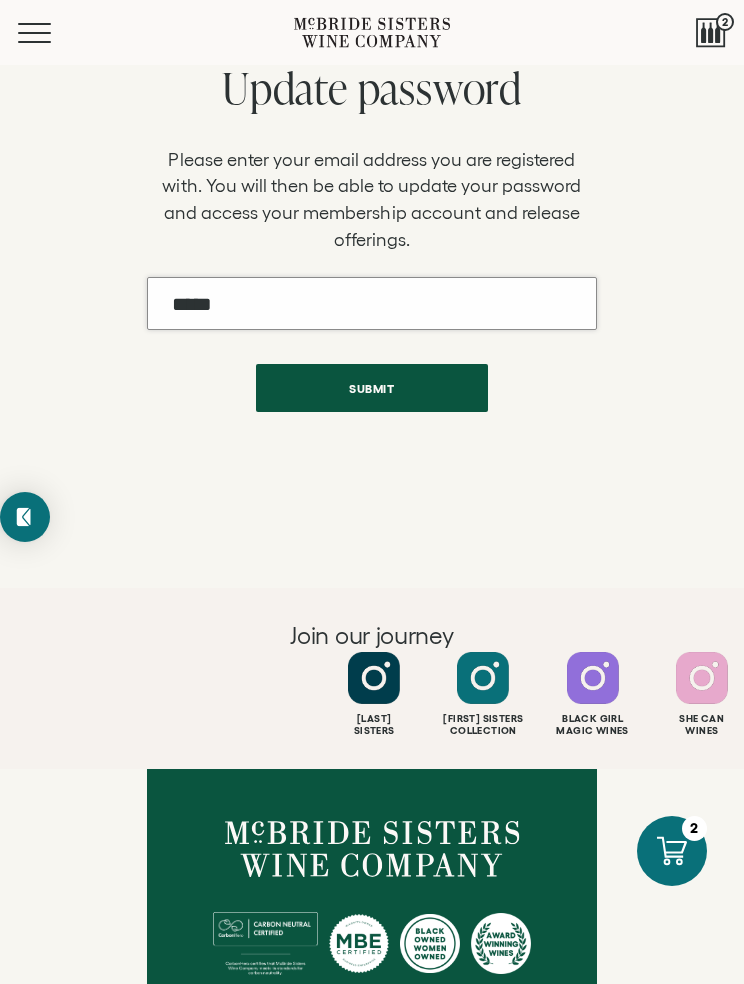 click on "Email" at bounding box center (371, 303) 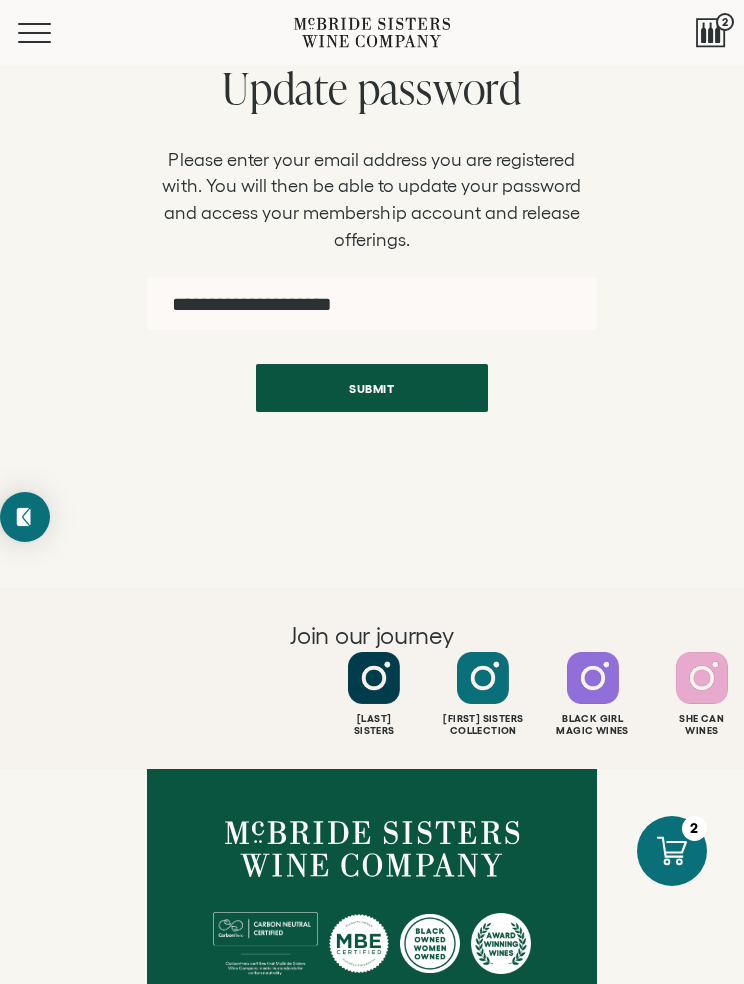 click on "Submit" at bounding box center [372, 388] 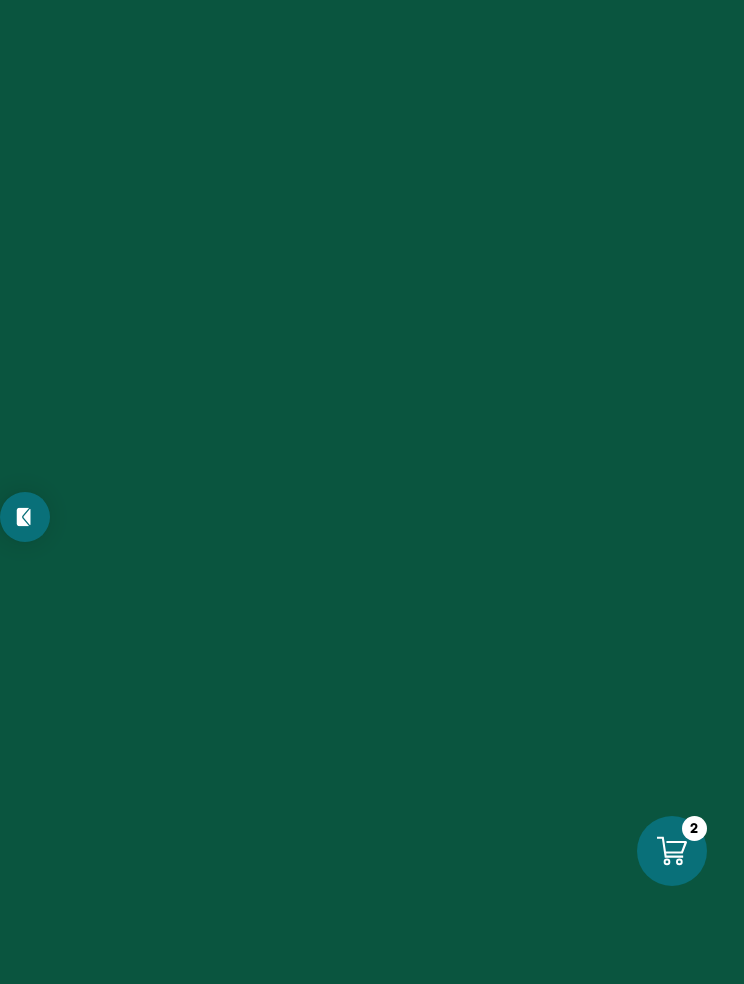 scroll, scrollTop: 0, scrollLeft: 0, axis: both 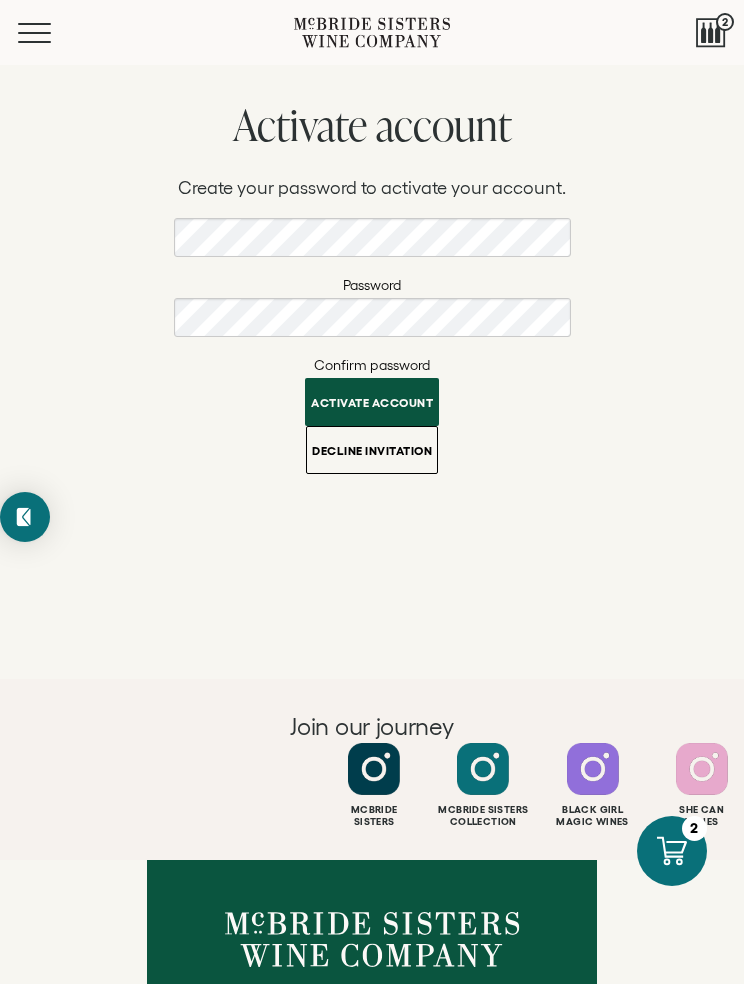 click on "Activate account" at bounding box center [372, 402] 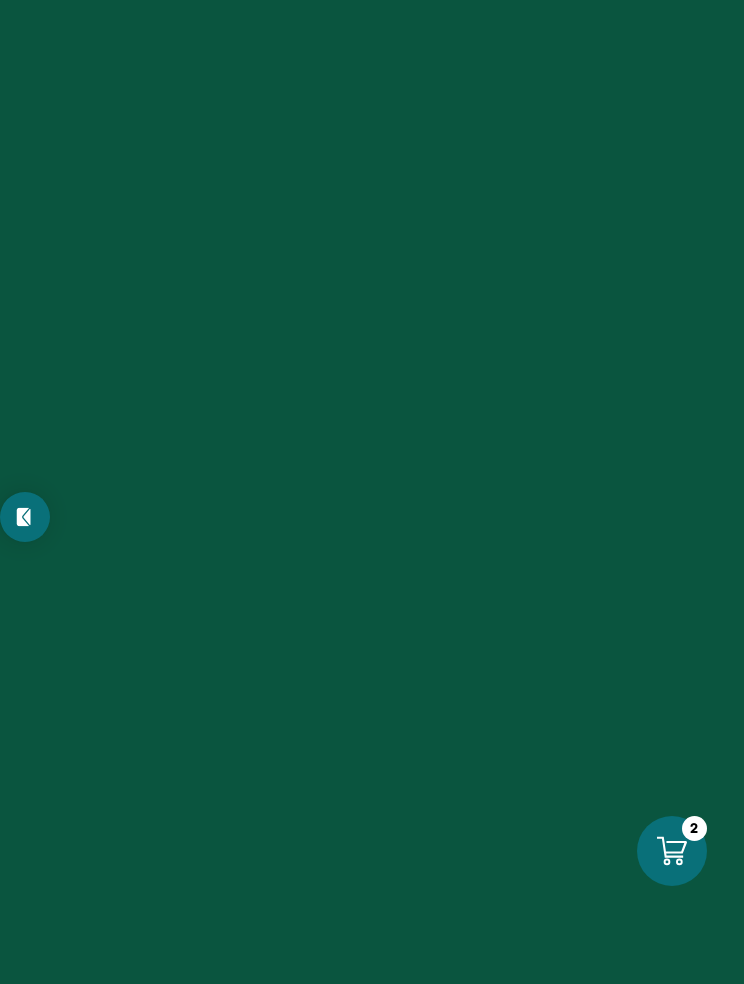 scroll, scrollTop: 0, scrollLeft: 0, axis: both 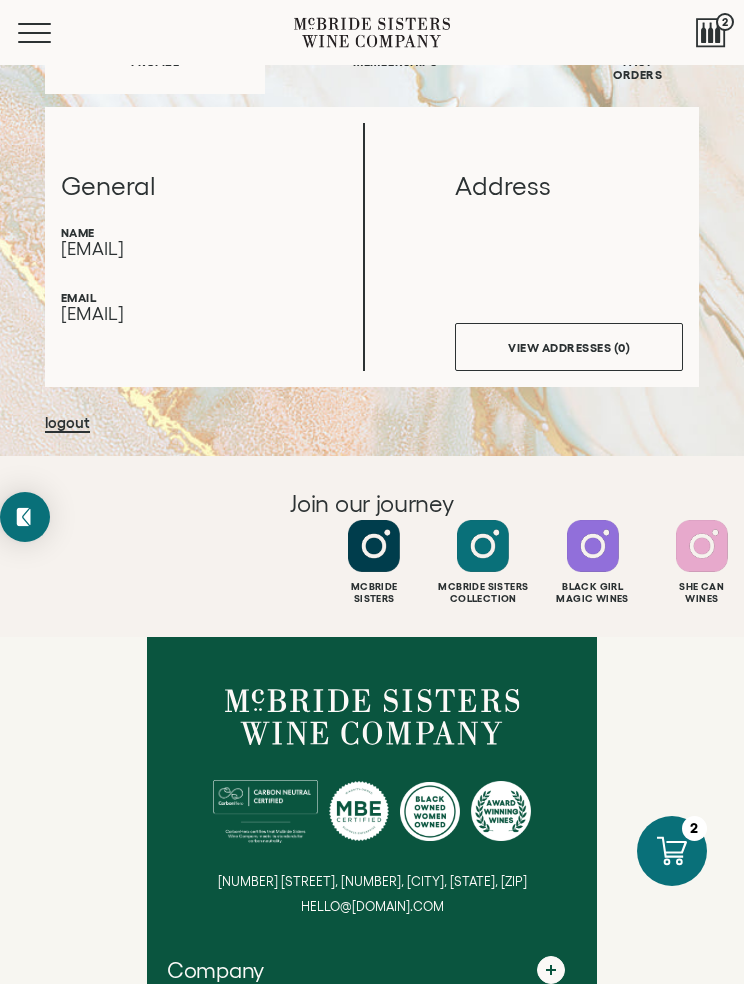 click on "Address" at bounding box center [569, 246] 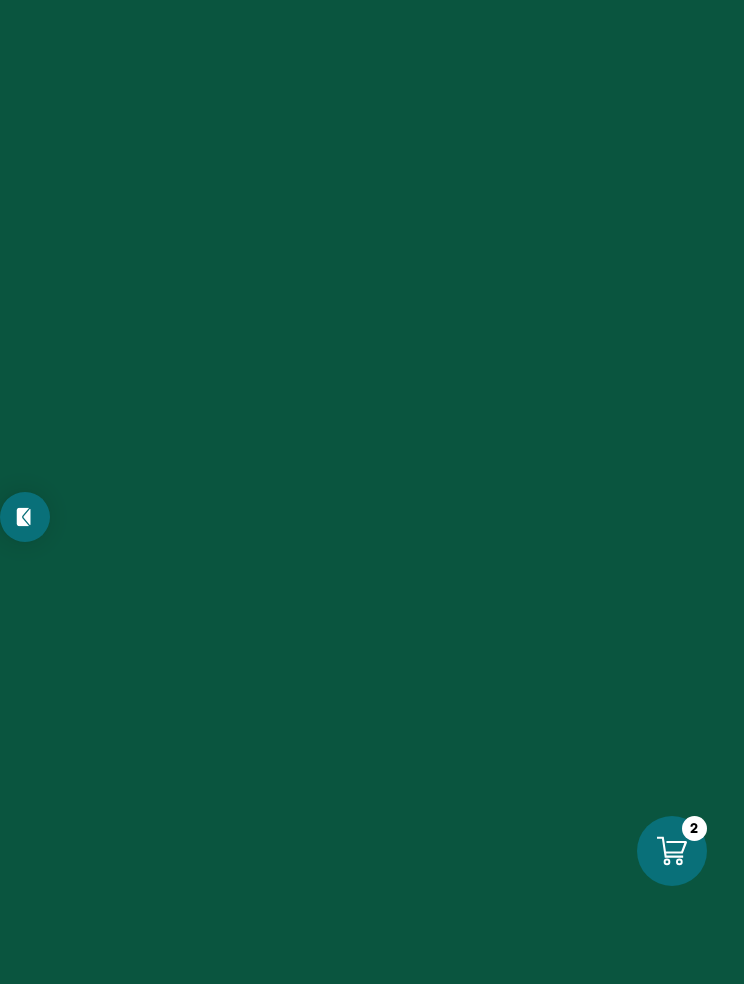 scroll, scrollTop: 0, scrollLeft: 0, axis: both 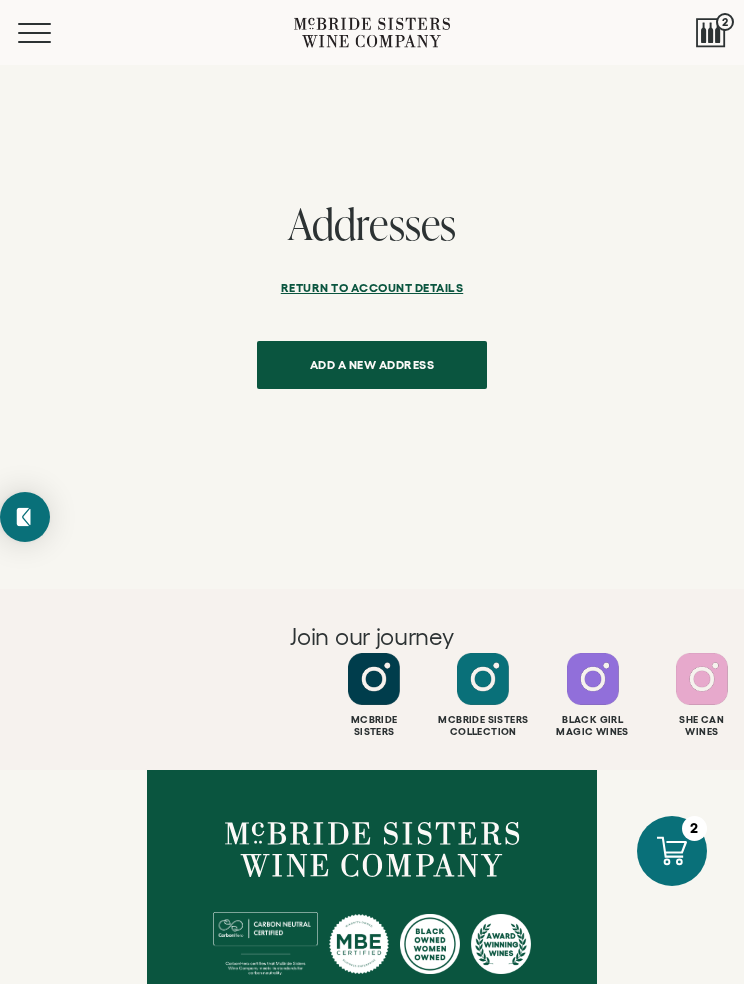 click on "Return to Account details" at bounding box center [372, 292] 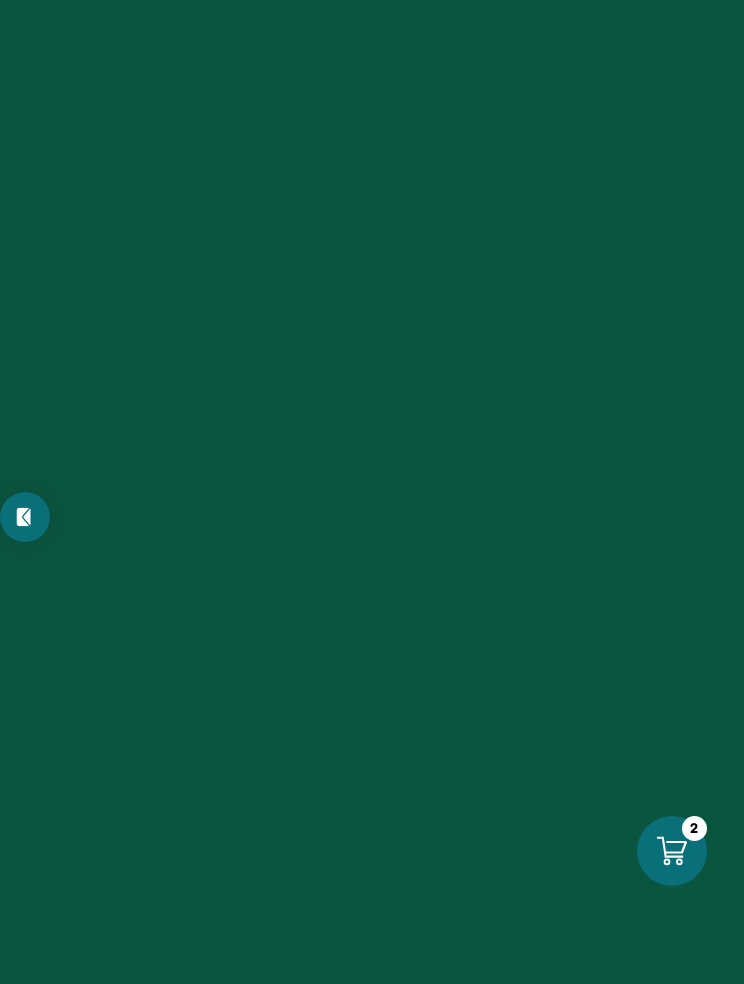 scroll, scrollTop: 0, scrollLeft: 0, axis: both 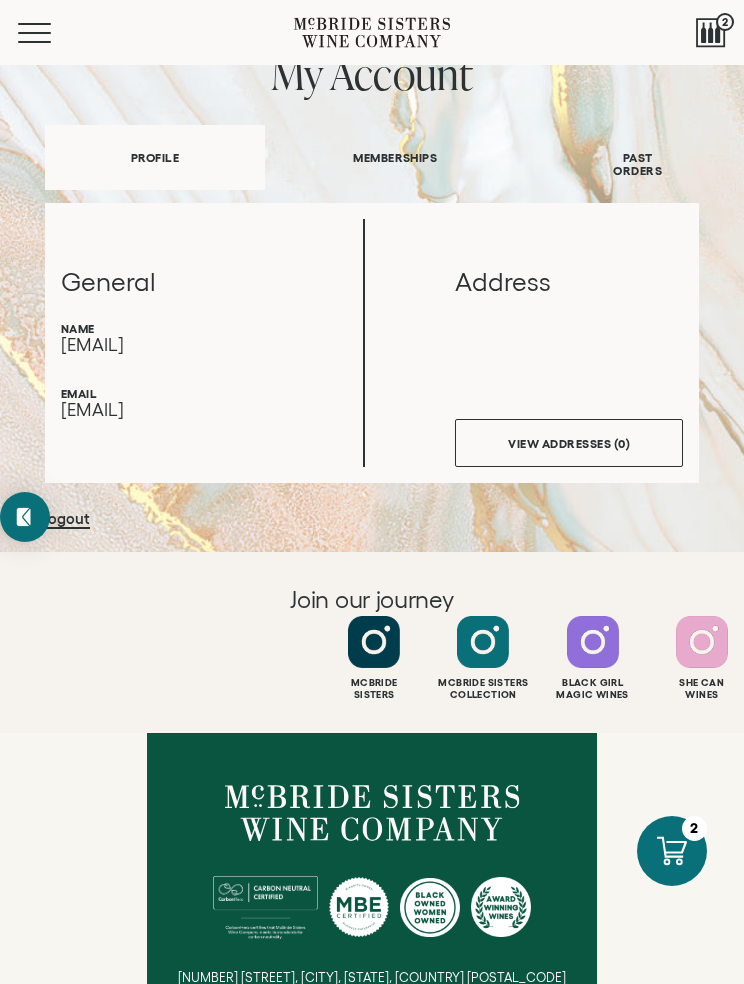 click on "VIEW ADDRESSES (0)" at bounding box center [569, 443] 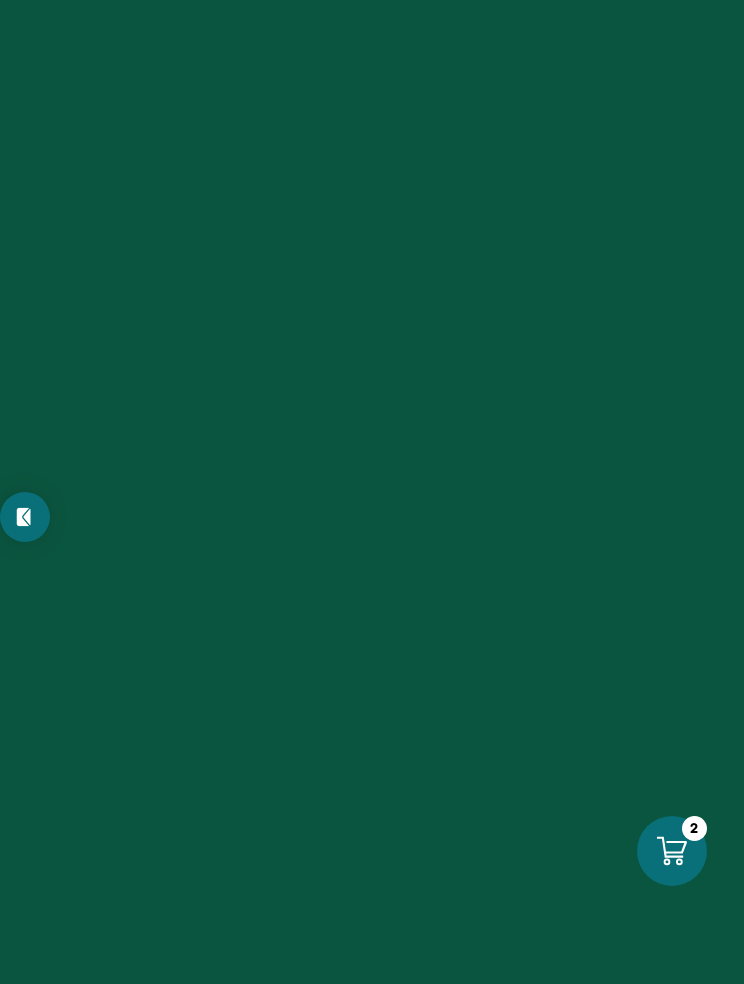 scroll, scrollTop: 0, scrollLeft: 0, axis: both 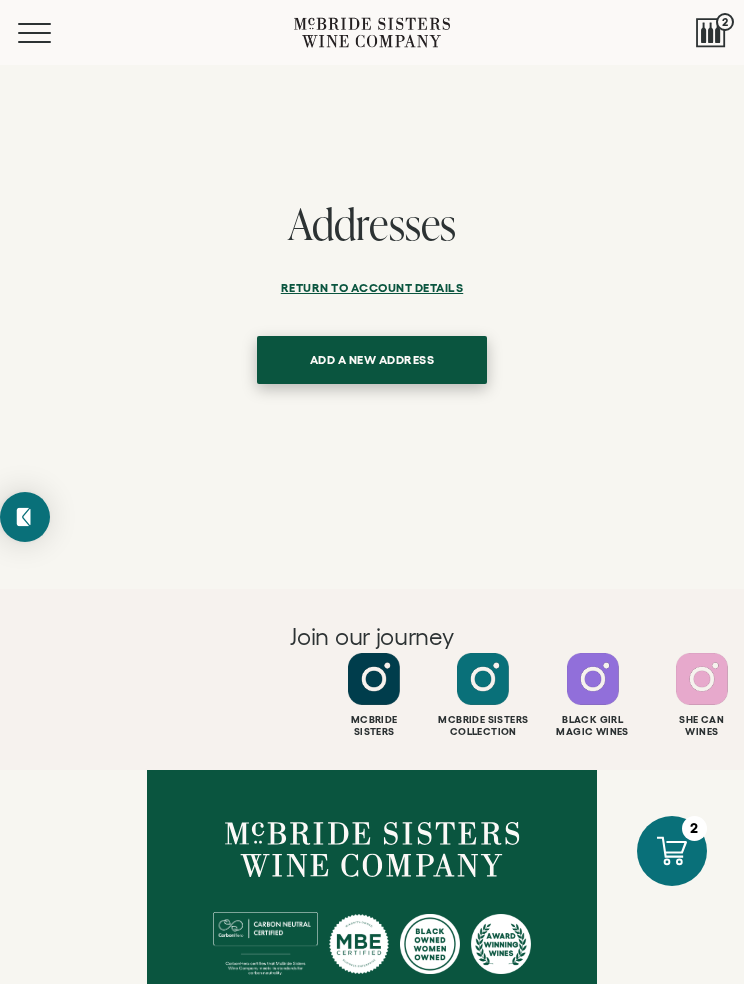 click on "ADD A NEW ADDRESS" at bounding box center [372, 360] 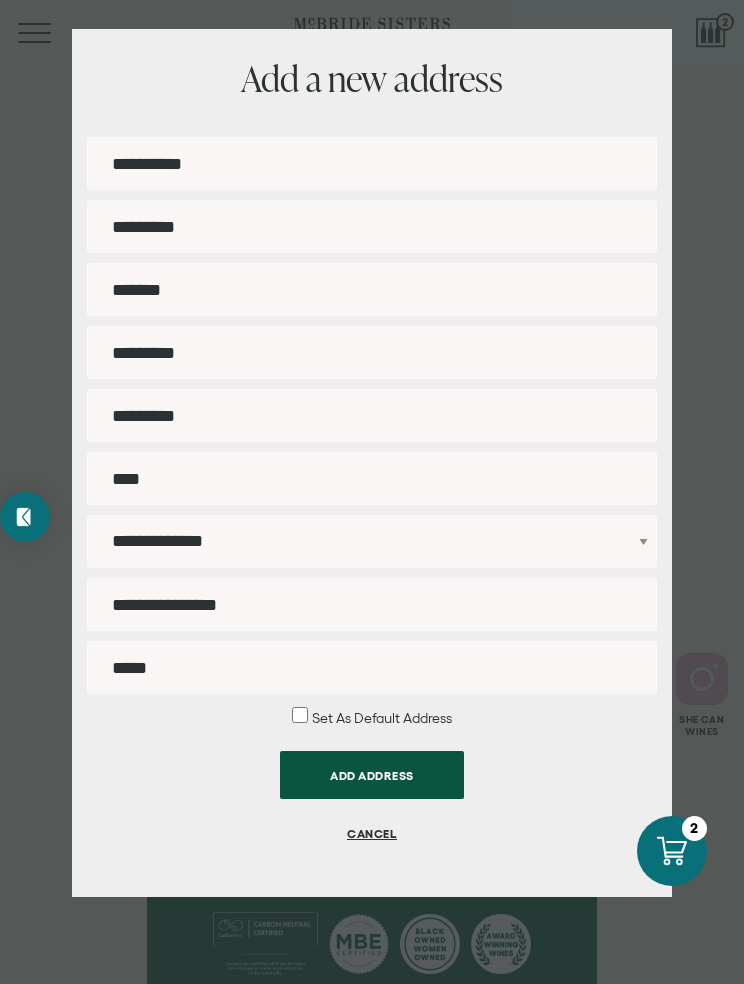 click on "First name" at bounding box center [372, 163] 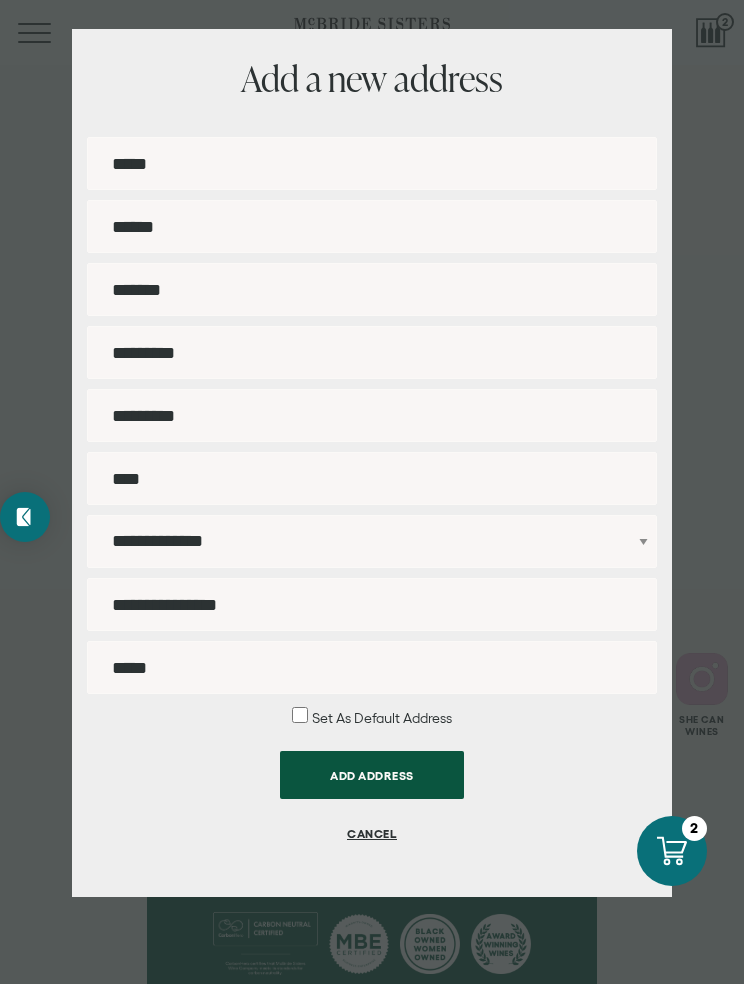 click on "Address 1" at bounding box center [372, 352] 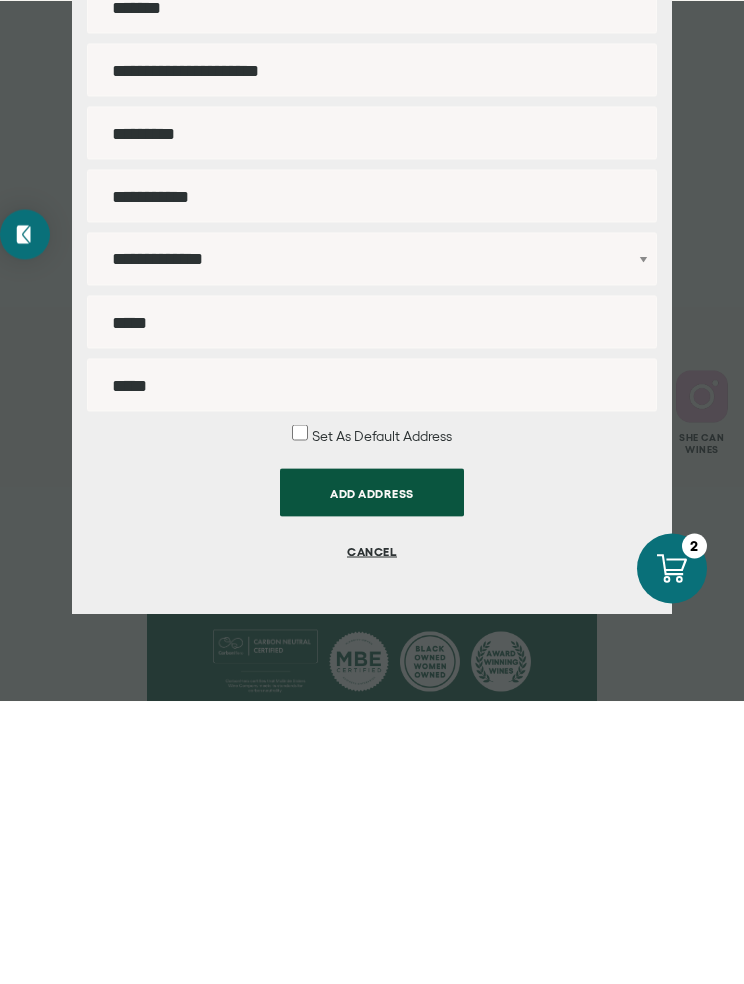 click on "Phone" at bounding box center [372, 667] 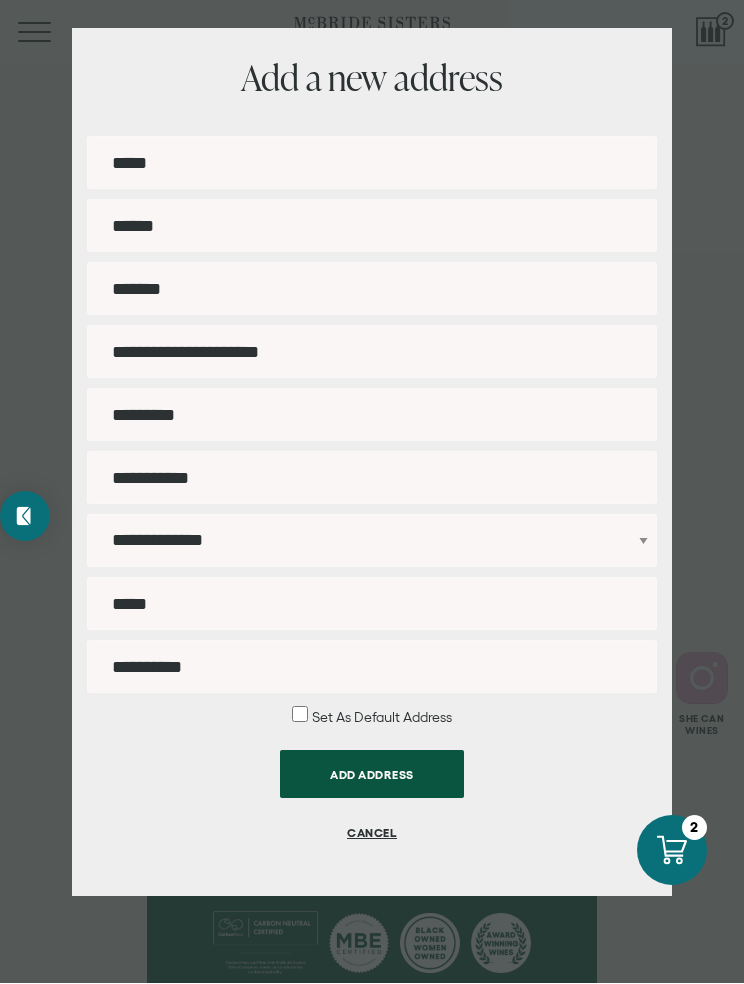 click on "ADD ADDRESS" at bounding box center (372, 775) 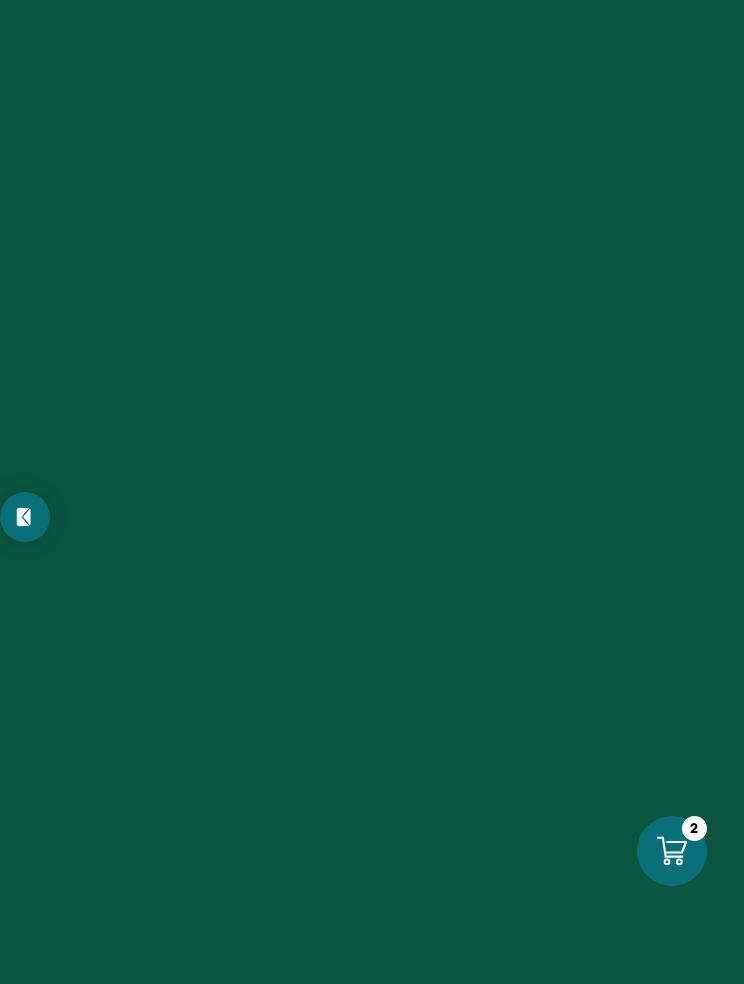 scroll, scrollTop: 0, scrollLeft: 0, axis: both 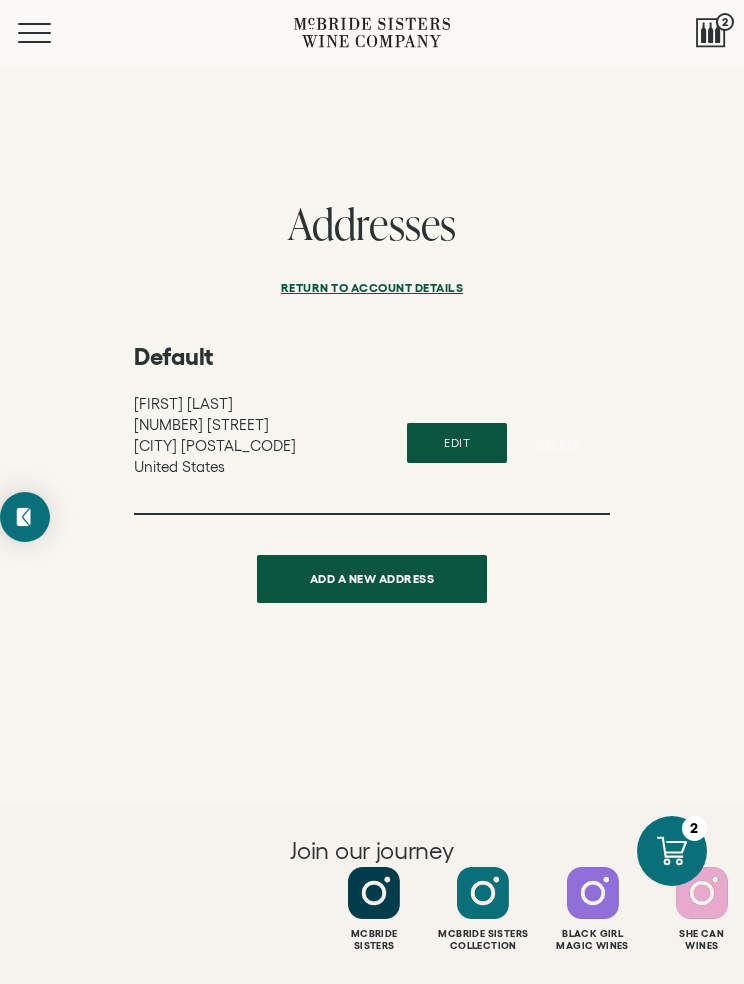 click on "Return to Account details" at bounding box center (372, 292) 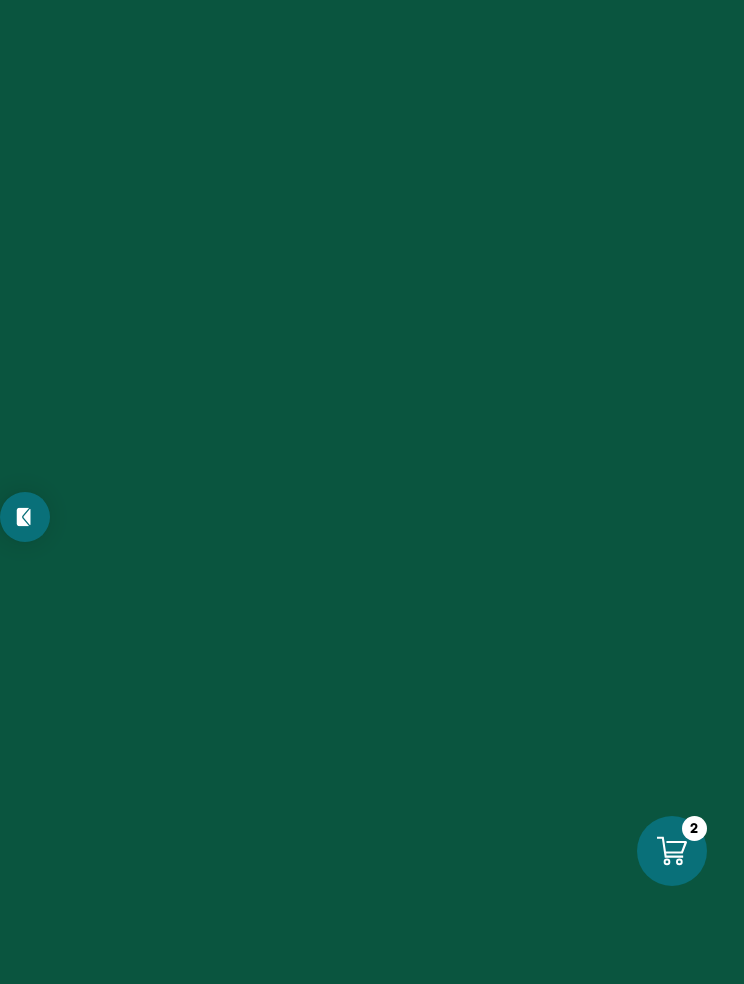 scroll, scrollTop: 0, scrollLeft: 0, axis: both 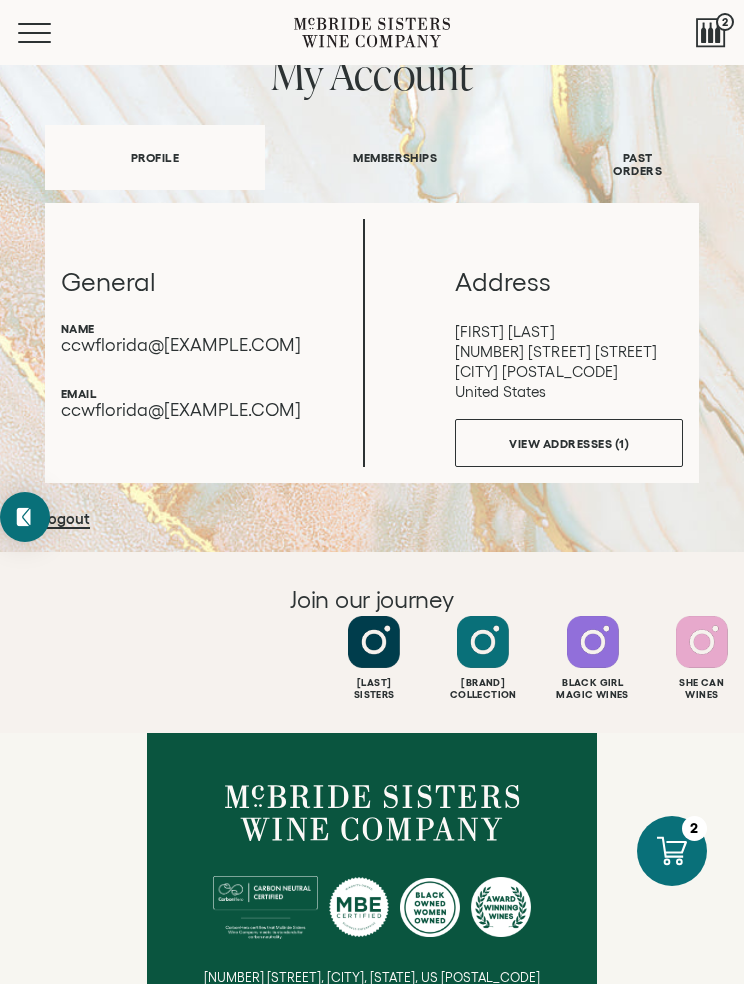 click on "MEMBERSHIPS" at bounding box center [395, 157] 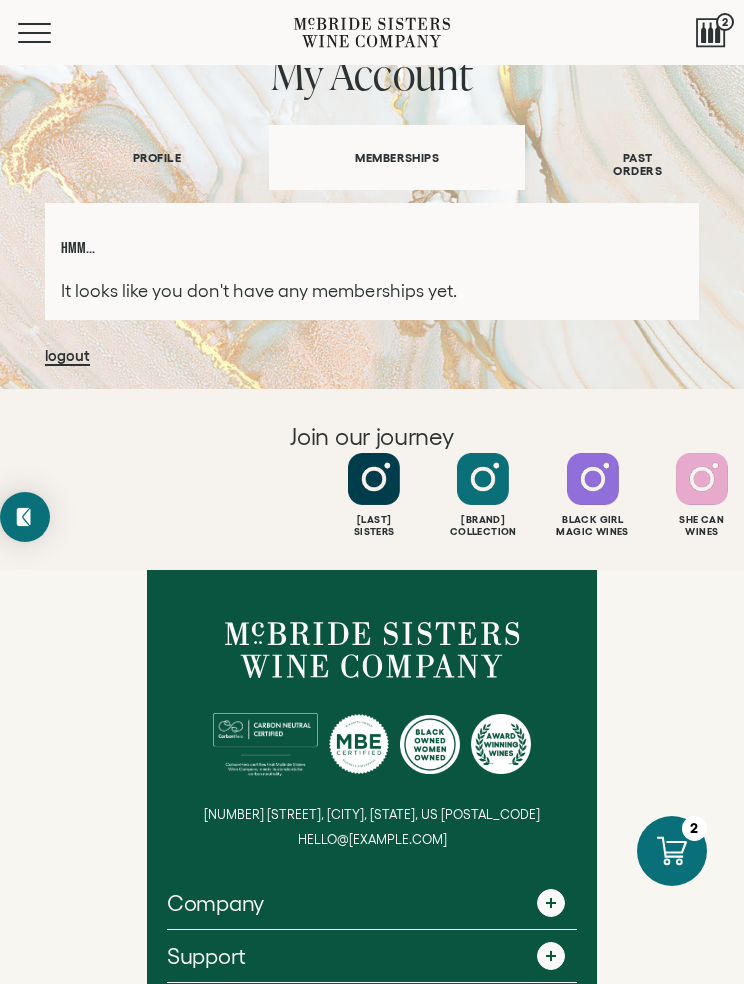 click on "PROFILE" at bounding box center [157, 157] 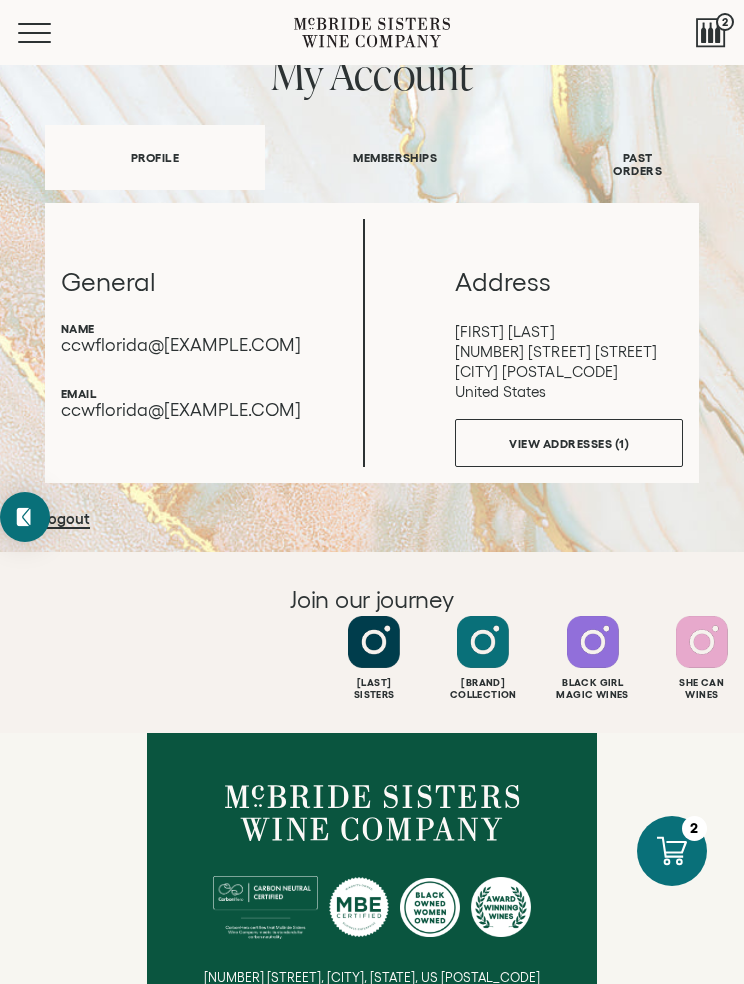 click on "PAST ORDERS" at bounding box center (637, 164) 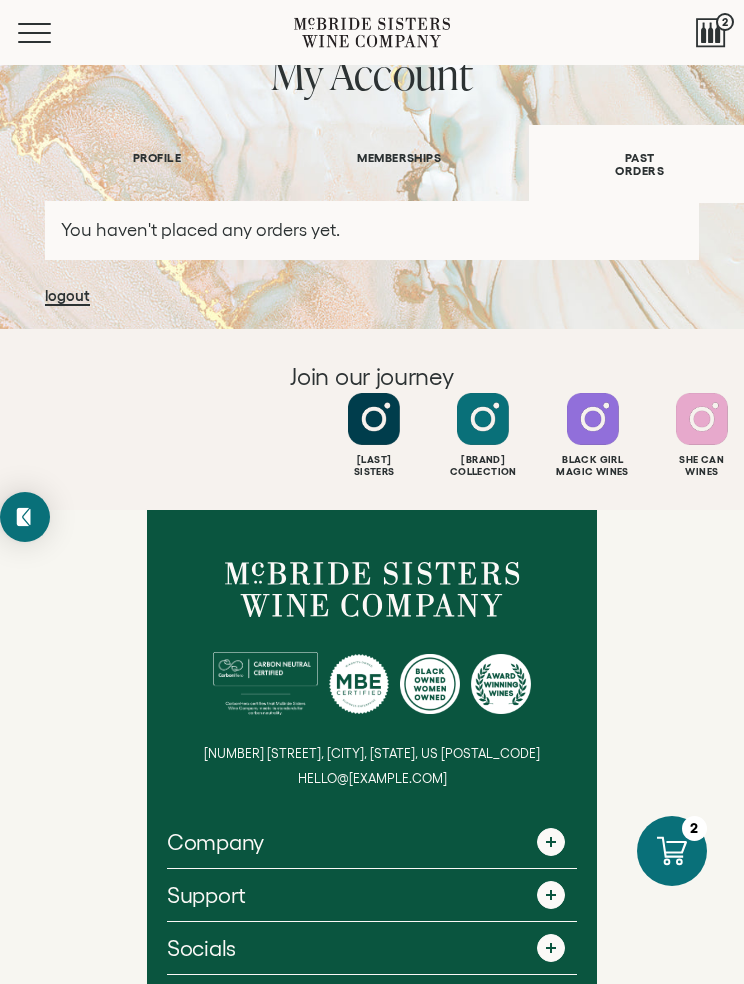 click on "PROFILE" at bounding box center (157, 157) 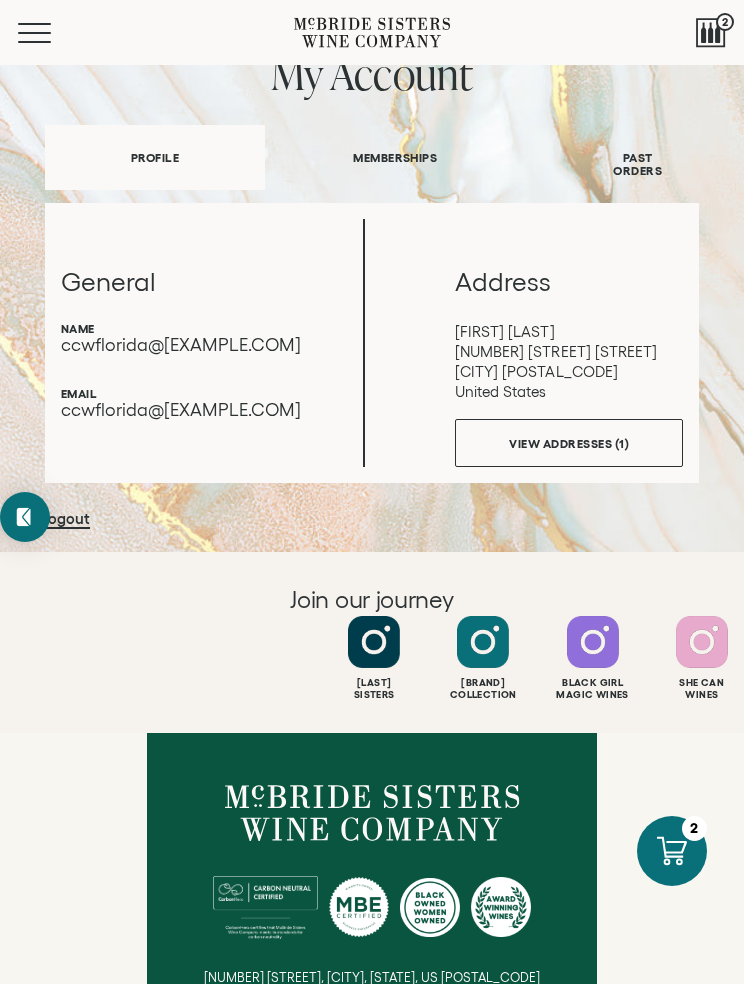 click on "2" at bounding box center (725, 22) 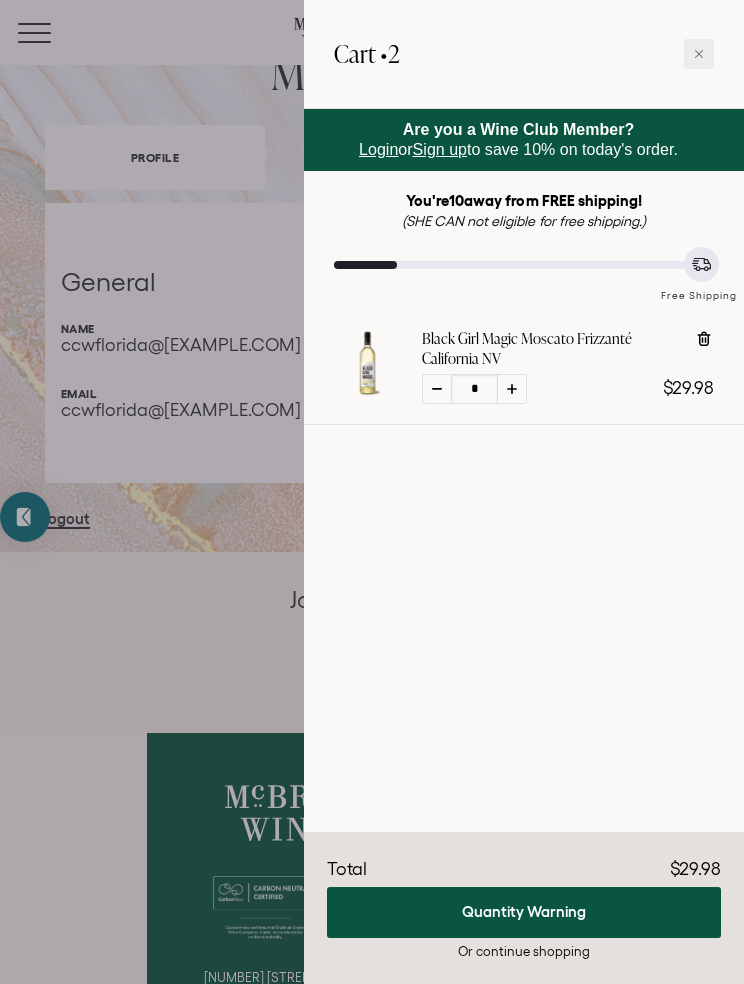 click on "Login" at bounding box center (378, 149) 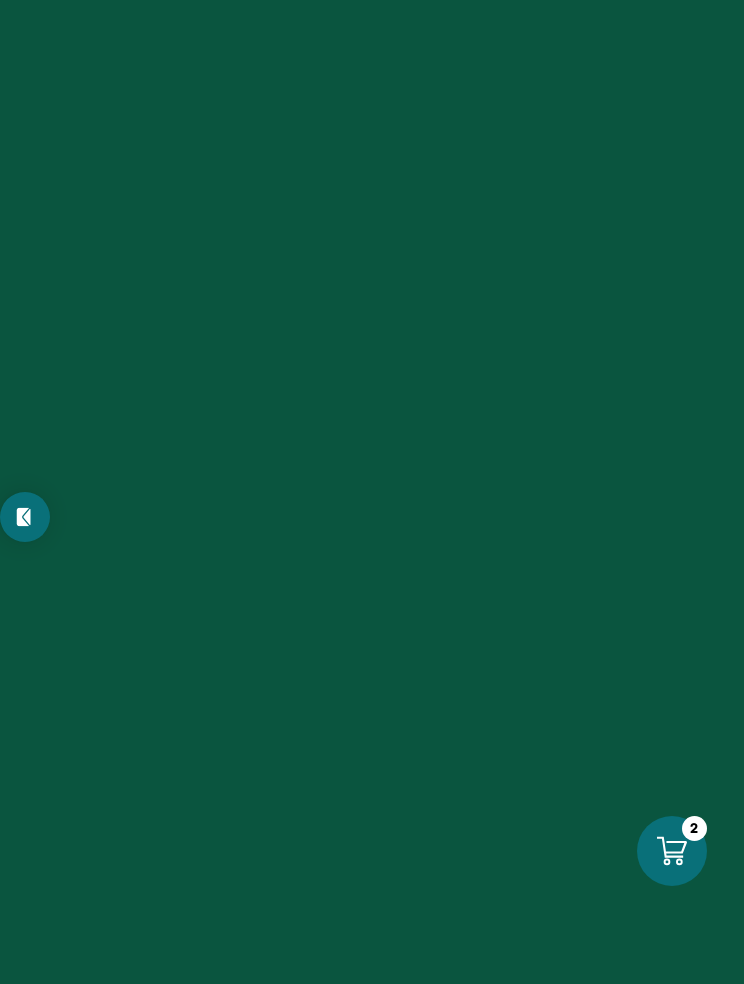 scroll, scrollTop: 0, scrollLeft: 0, axis: both 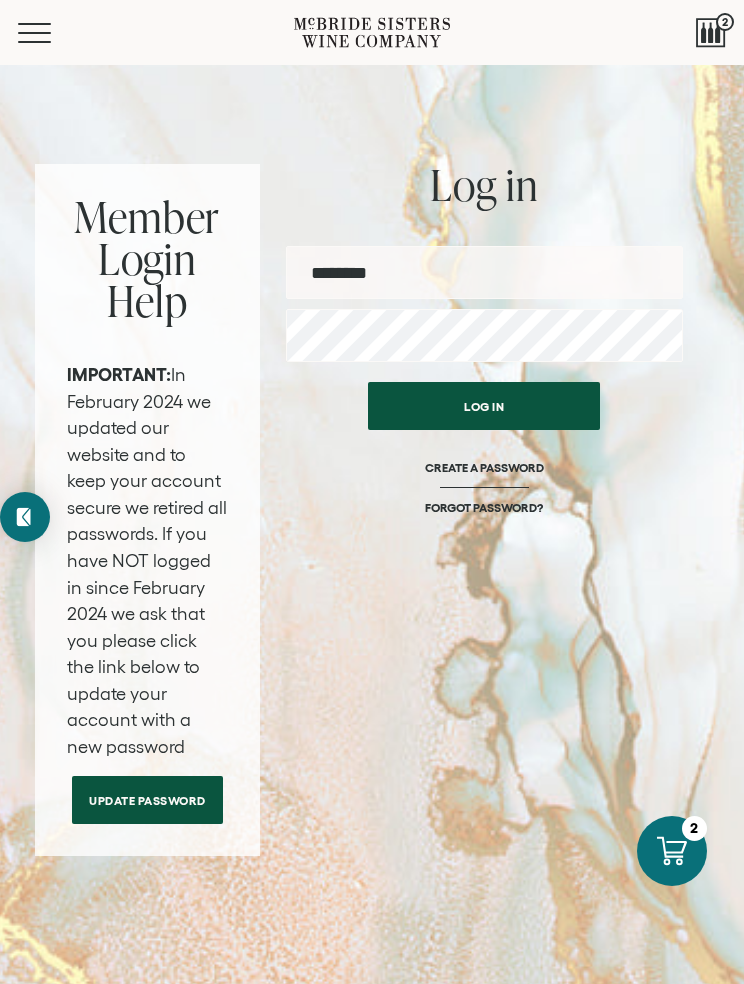 click at bounding box center [484, 272] 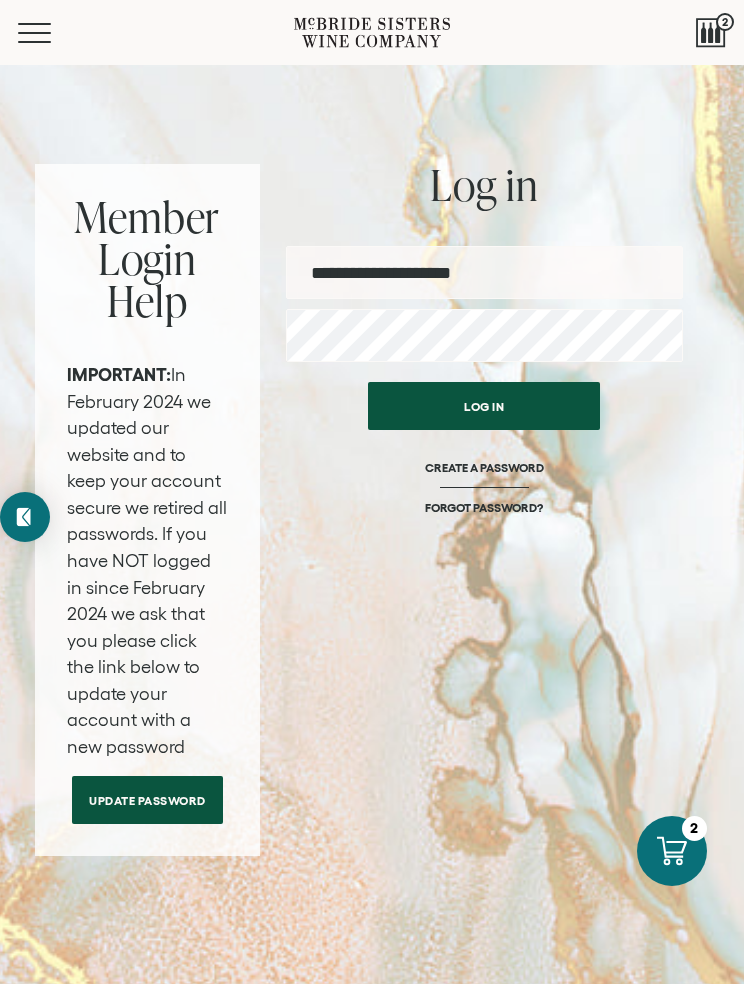click on "Log in" at bounding box center [484, 406] 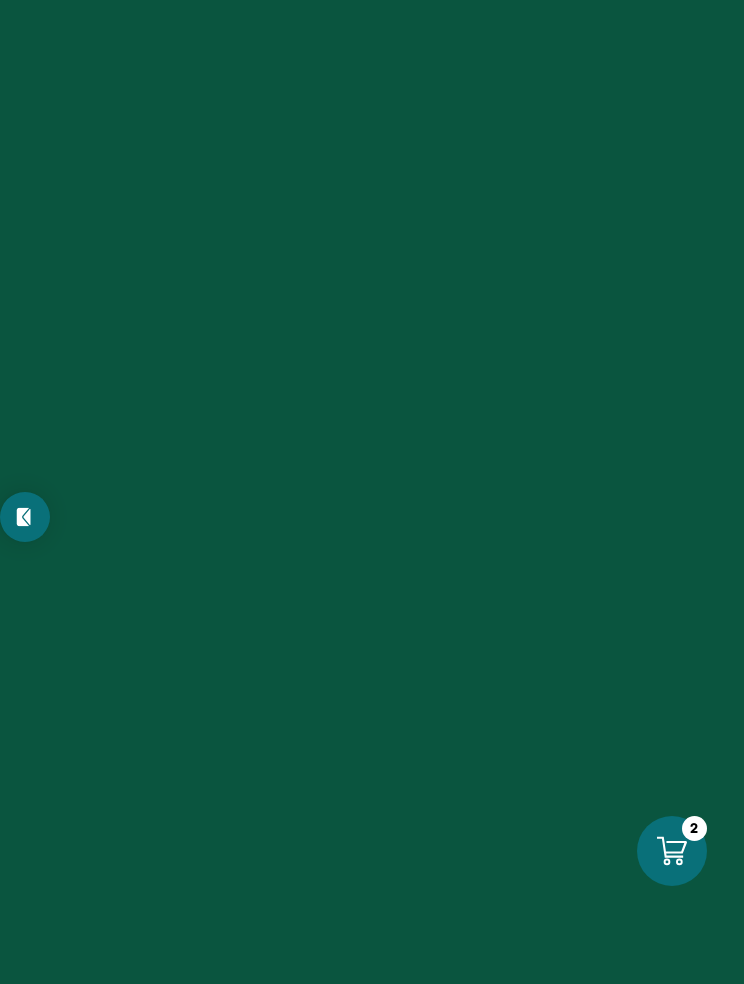 scroll, scrollTop: 0, scrollLeft: 0, axis: both 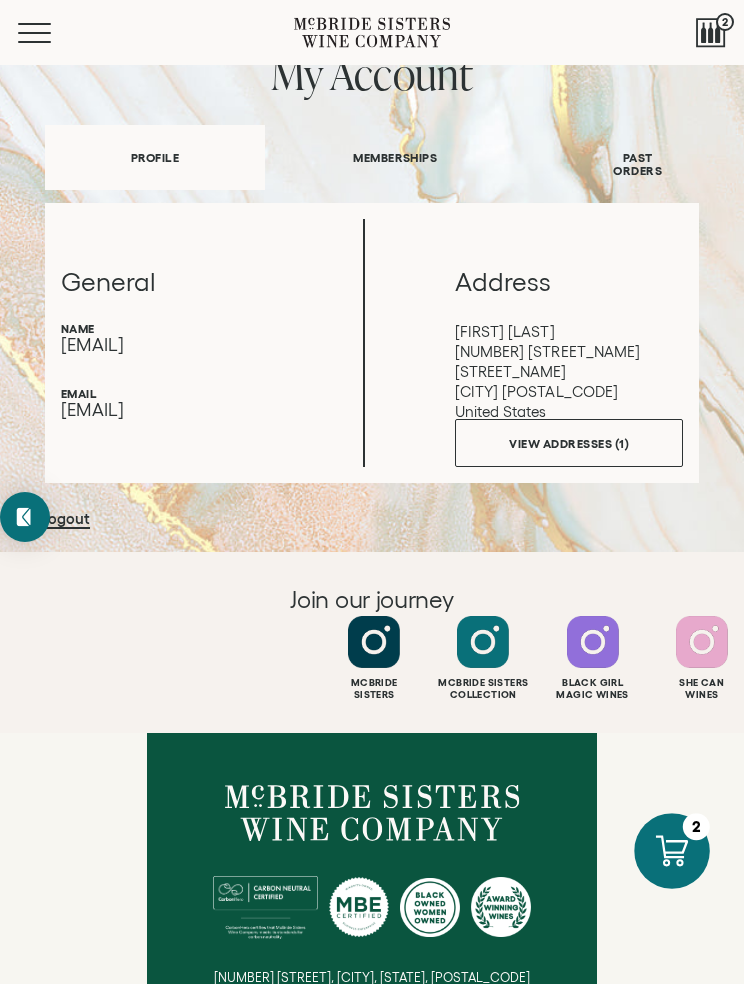 click at bounding box center (672, 850) 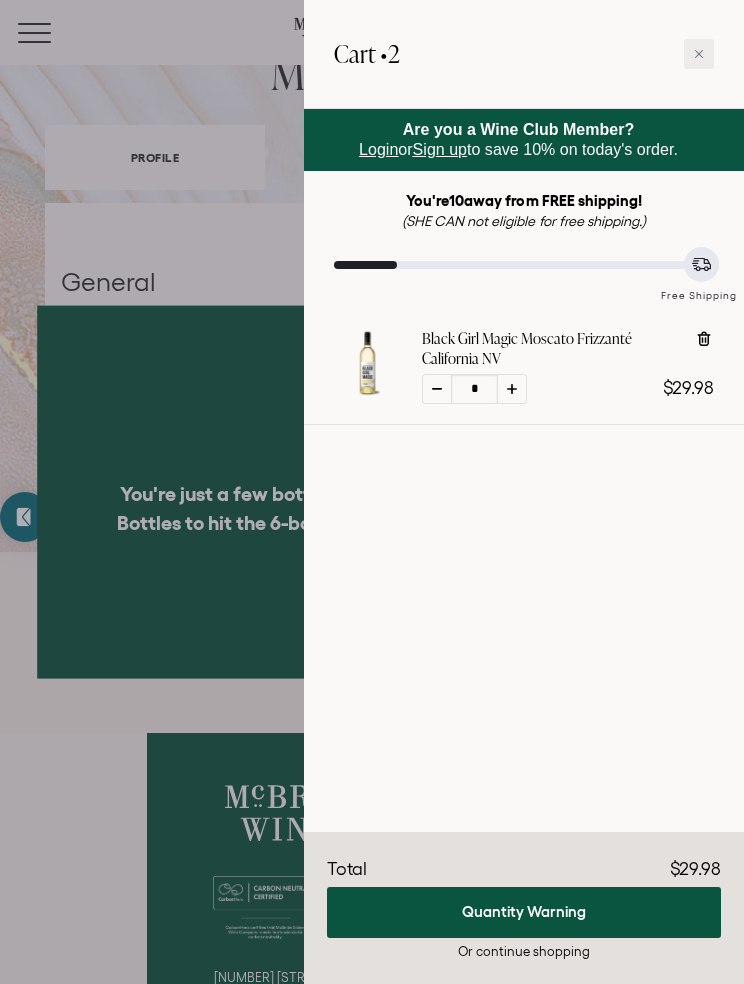 click at bounding box center (372, 492) 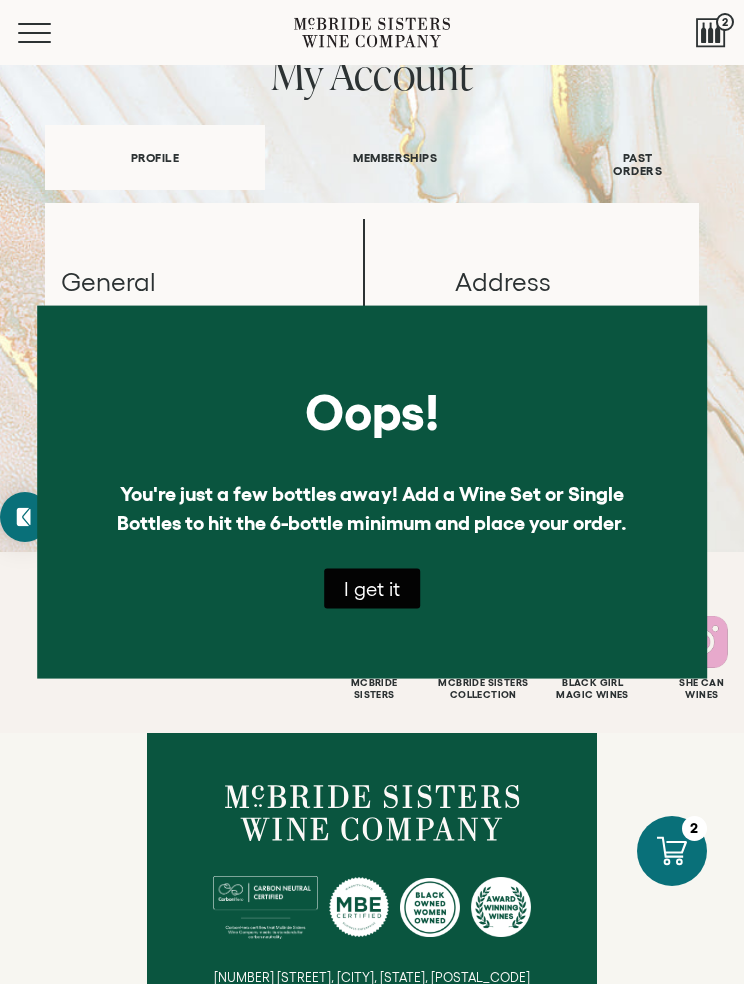 click on "I get it" at bounding box center [372, 588] 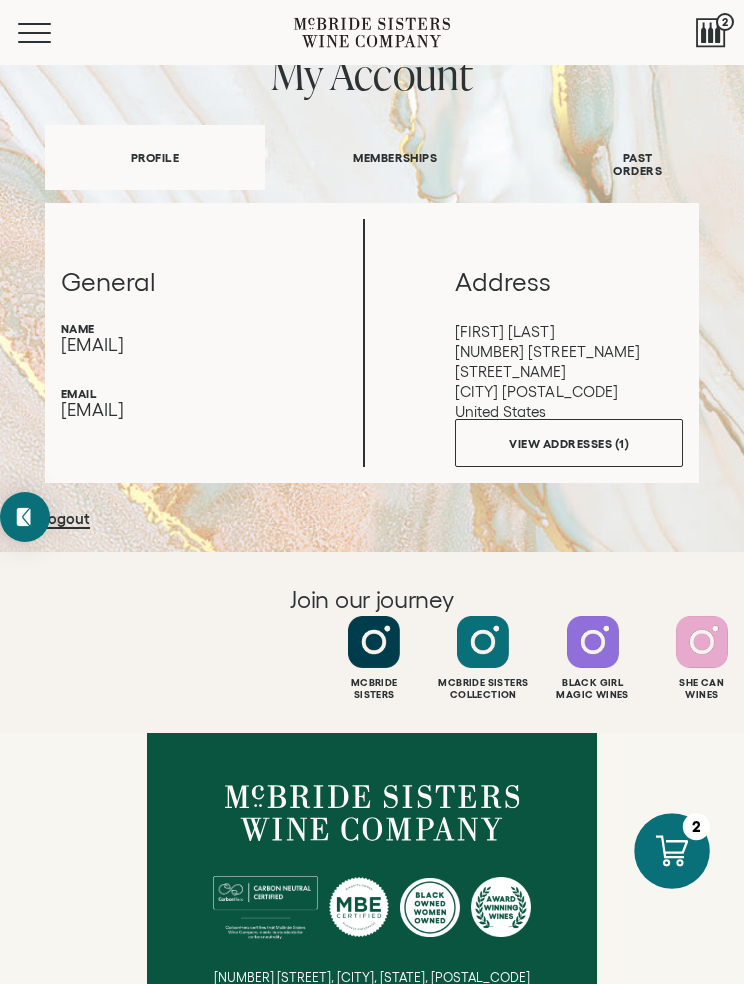 click at bounding box center (672, 850) 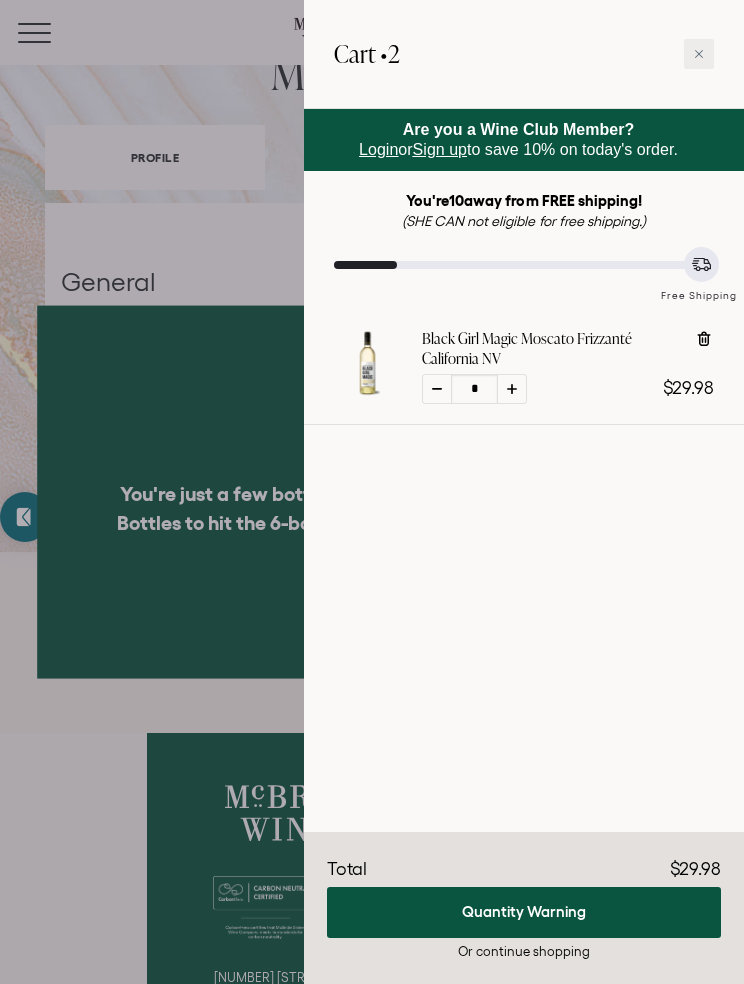 click on "Discounts
Subtotal
$29.98
Discounts
-  $0.00
Total
$29.98" at bounding box center (524, 908) 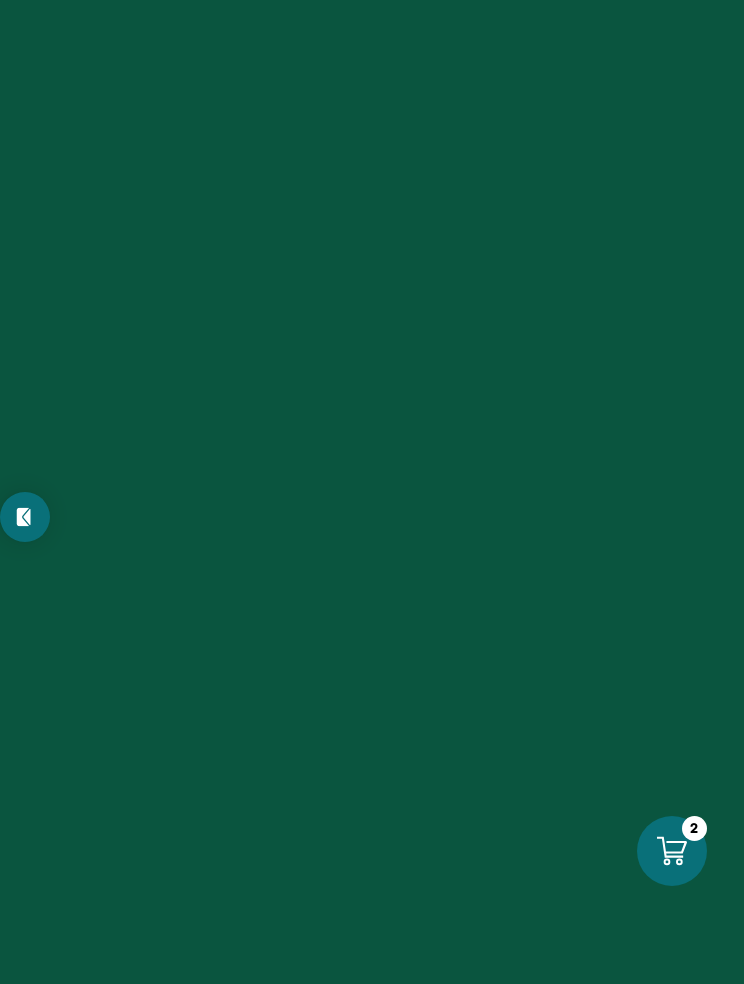 scroll, scrollTop: 0, scrollLeft: 0, axis: both 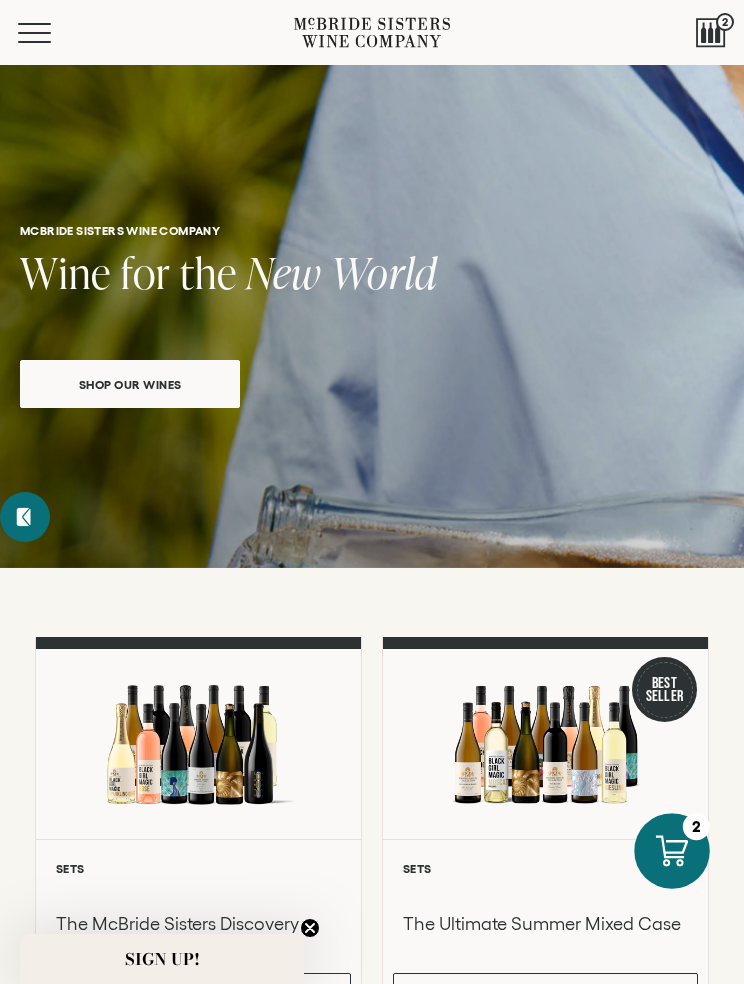 click at bounding box center [672, 850] 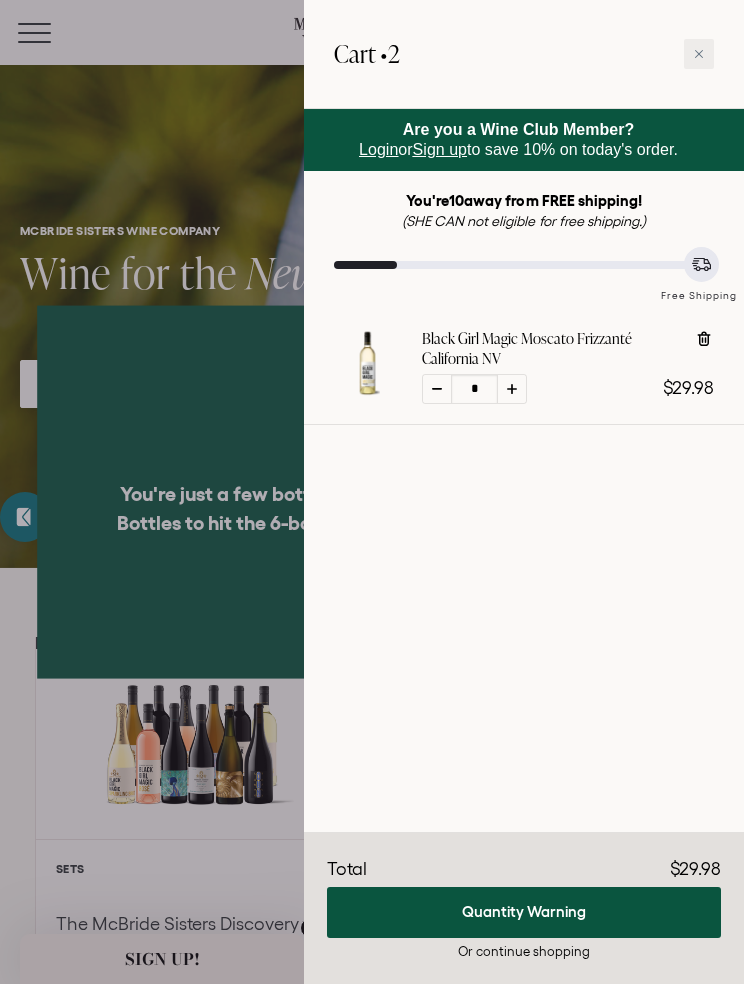 click at bounding box center (372, 492) 